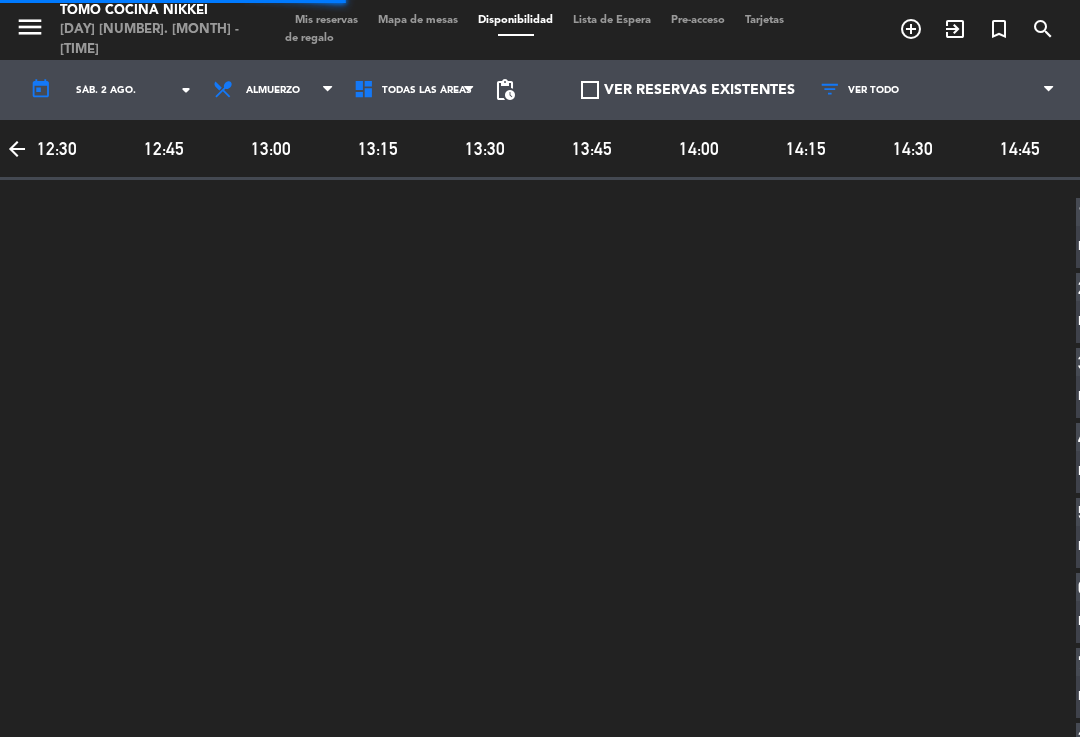 scroll, scrollTop: 0, scrollLeft: 0, axis: both 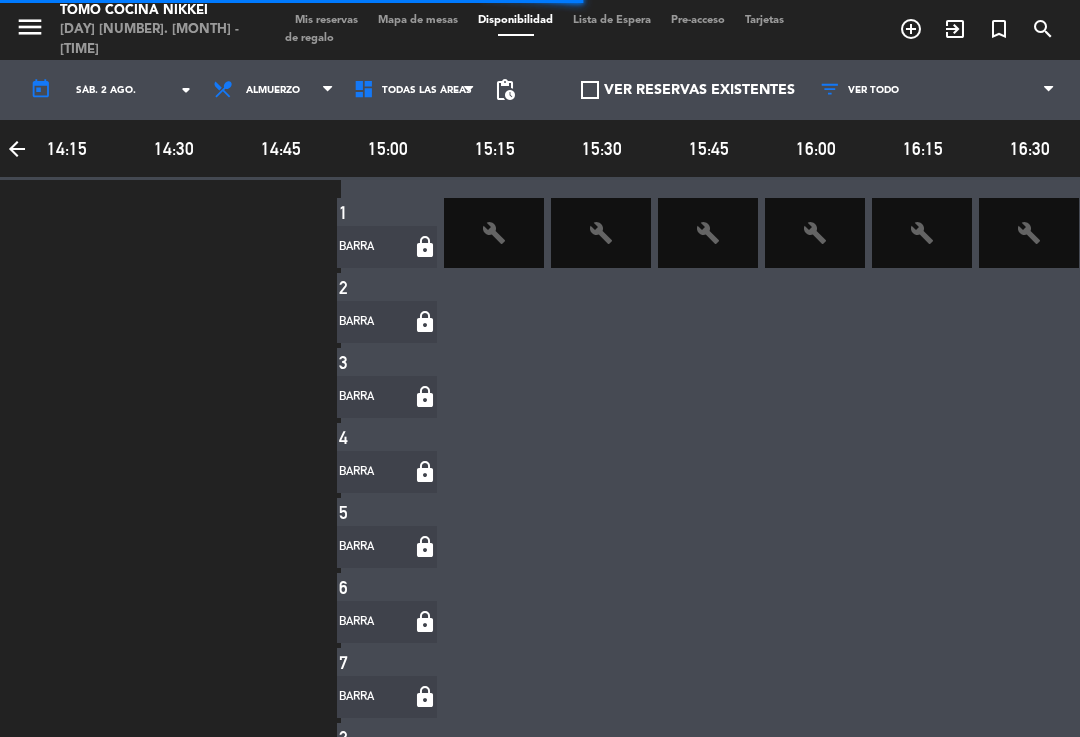click on "Mapa de mesas" at bounding box center (418, 20) 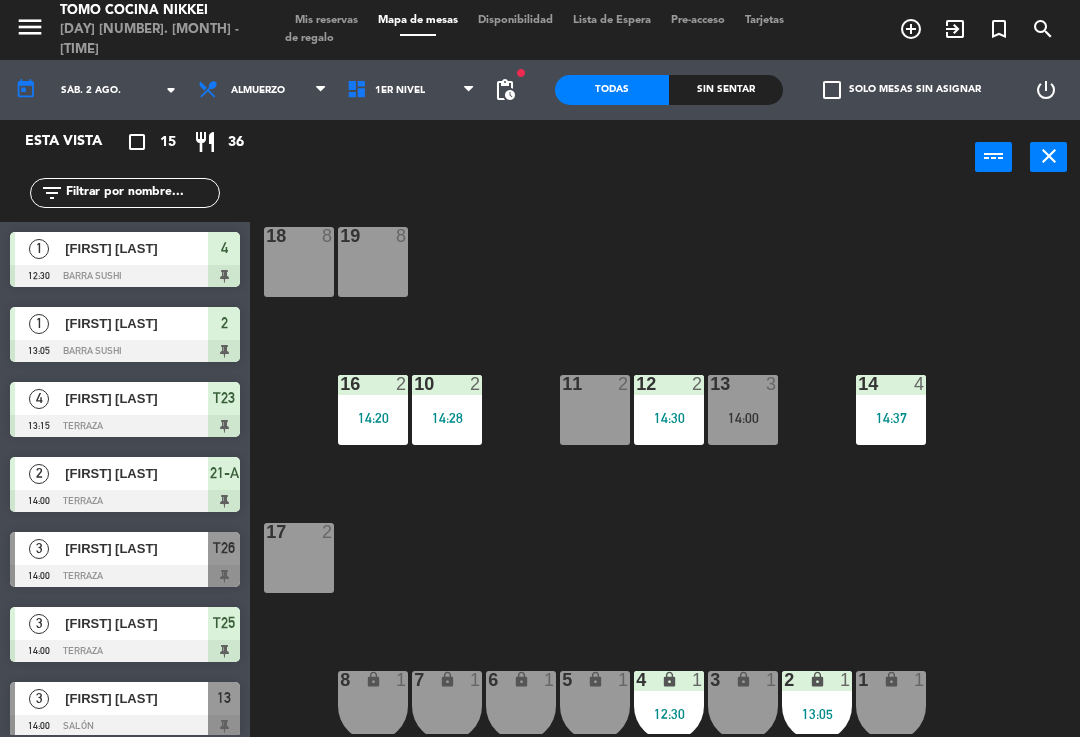 click on "Tarjetas de regalo" at bounding box center (534, 29) 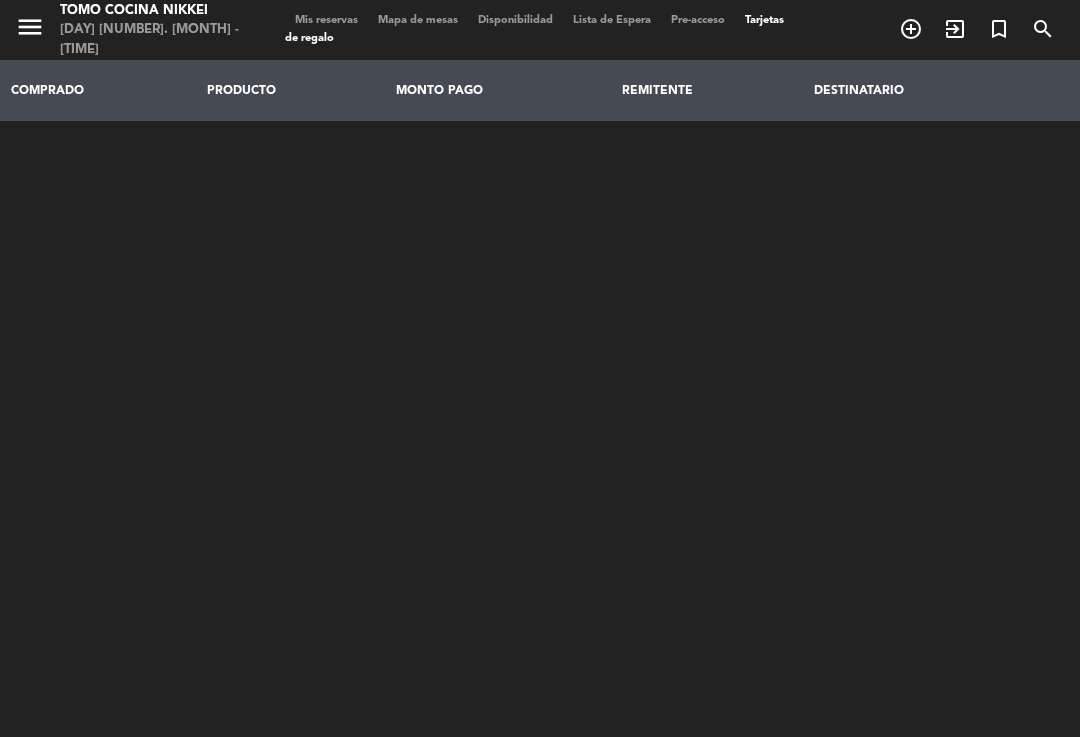click on "MONTO PAGO" at bounding box center [498, 90] 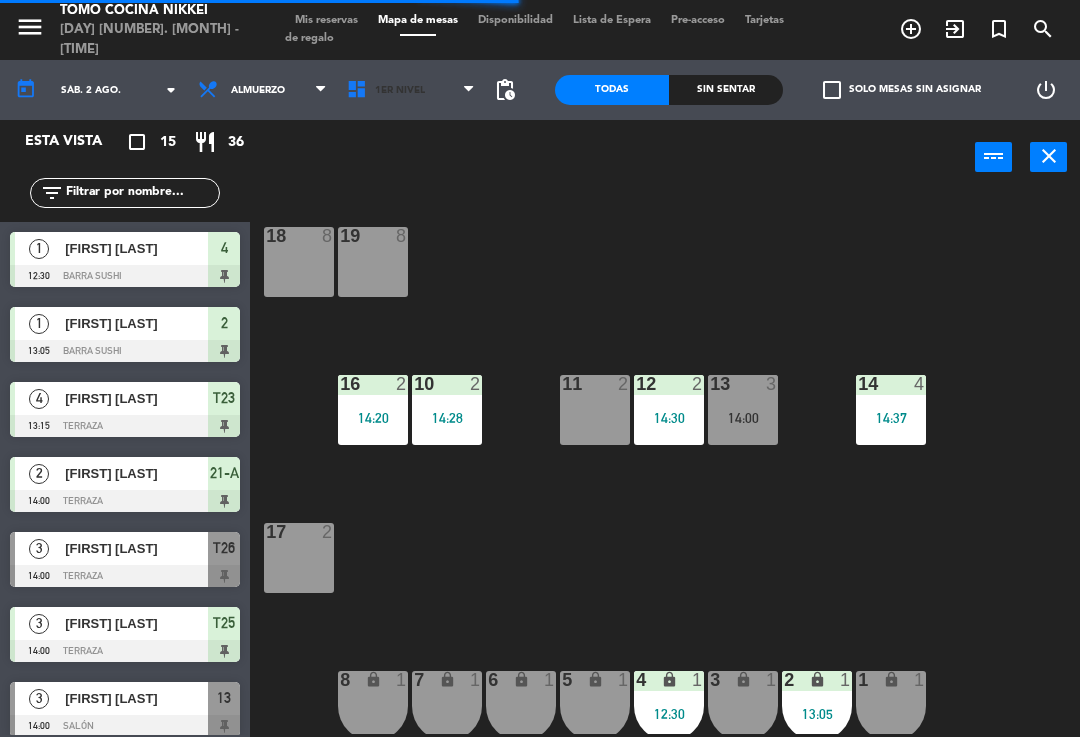 click on "1er Nivel" at bounding box center (400, 90) 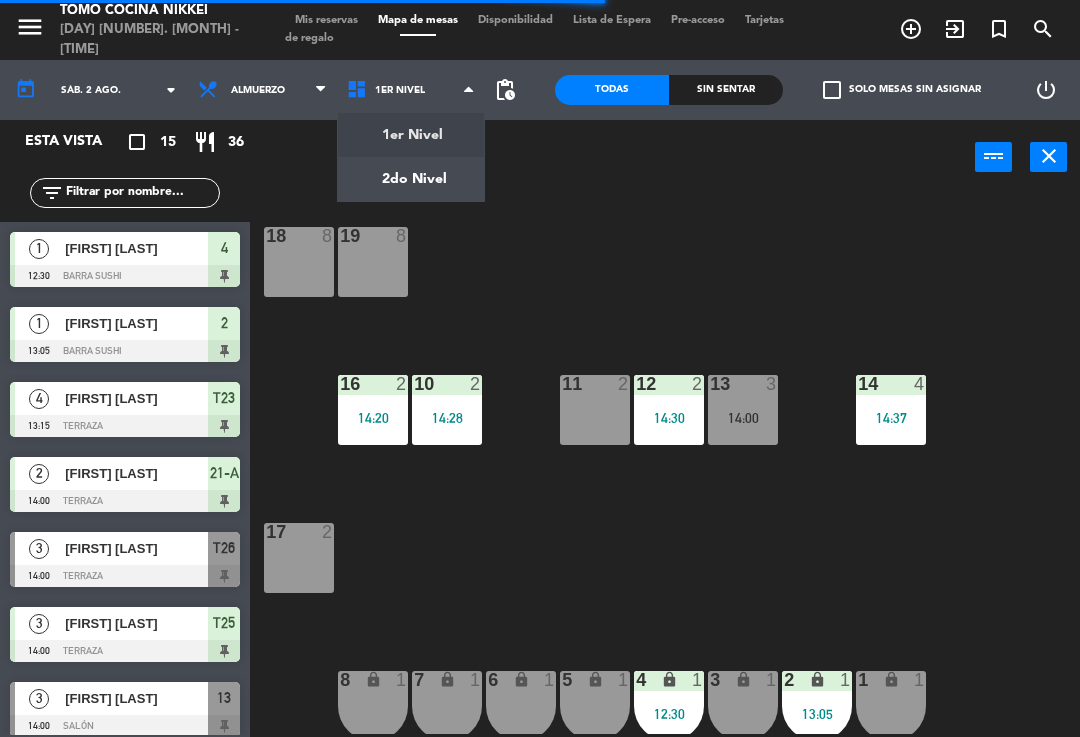 click on "menu  Tomo Cocina Nikkei   sábado 2. agosto - 14:47   Mis reservas   Mapa de mesas   Disponibilidad   Lista de Espera   Pre-acceso   Tarjetas de regalo  add_circle_outline exit_to_app turned_in_not search today    sáb. 2 ago. arrow_drop_down  Almuerzo  Cena  Almuerzo  Almuerzo  Cena  1er Nivel   2do Nivel   1er Nivel   1er Nivel   2do Nivel  pending_actions  Todas  Sin sentar  check_box_outline_blank   Solo mesas sin asignar   power_settings_new   Esta vista   crop_square  15  restaurant  36 filter_list  1   [FIRST] [LAST]   12:30   Barra Sushi  4  1   [FIRST] [LAST]   13:05   Barra Sushi  2  4   [FIRST] [LAST]   13:15   Terraza  T23  2   [FIRST] [LAST]   14:00   Terraza  21-A  3   [FIRST] [LAST]   14:00   Terraza  T26  3   [FIRST] [LAST]   14:00   Terraza  T25  3   [FIRST] [LAST]   14:00   Salón  13  2   [FIRST] [LAST]   14:20   Salón  16  2   [FIRST] [LAST]   14:28   Salón  10  2   [FIRST] [LAST]   14:30   Terraza  T27  2   [FIRST] [LAST]   14:30   Terraza  T28  2   [FIRST] [LAST]   14:30   Salón  12  4   14:37" 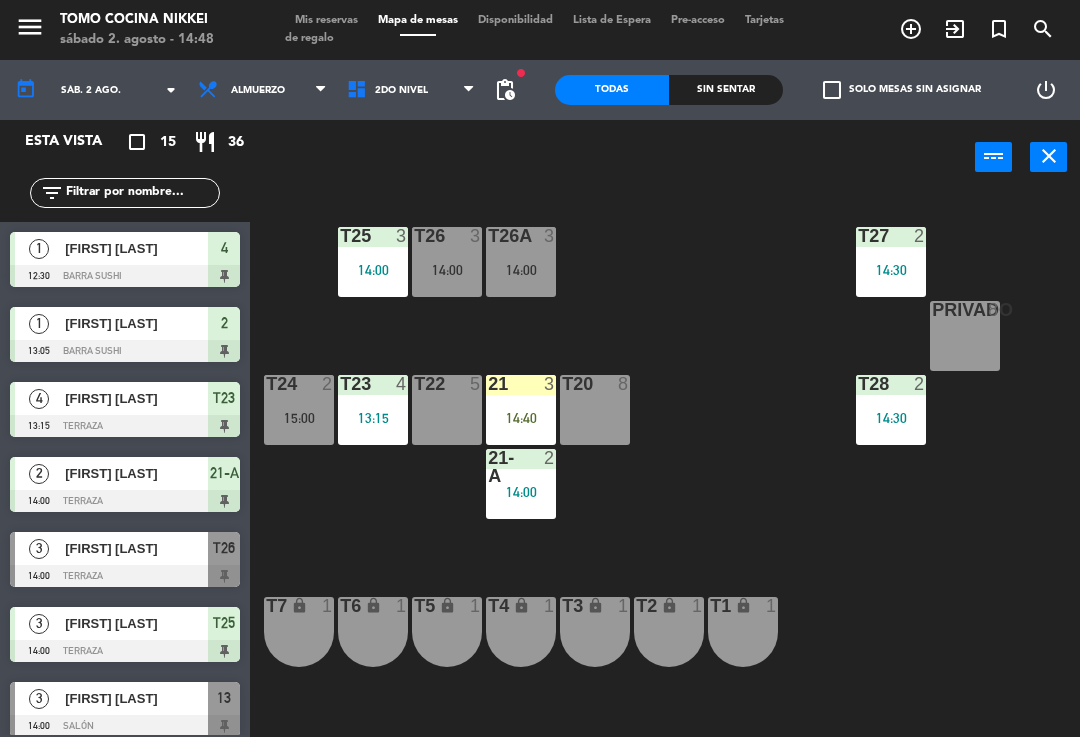 click at bounding box center (521, 384) 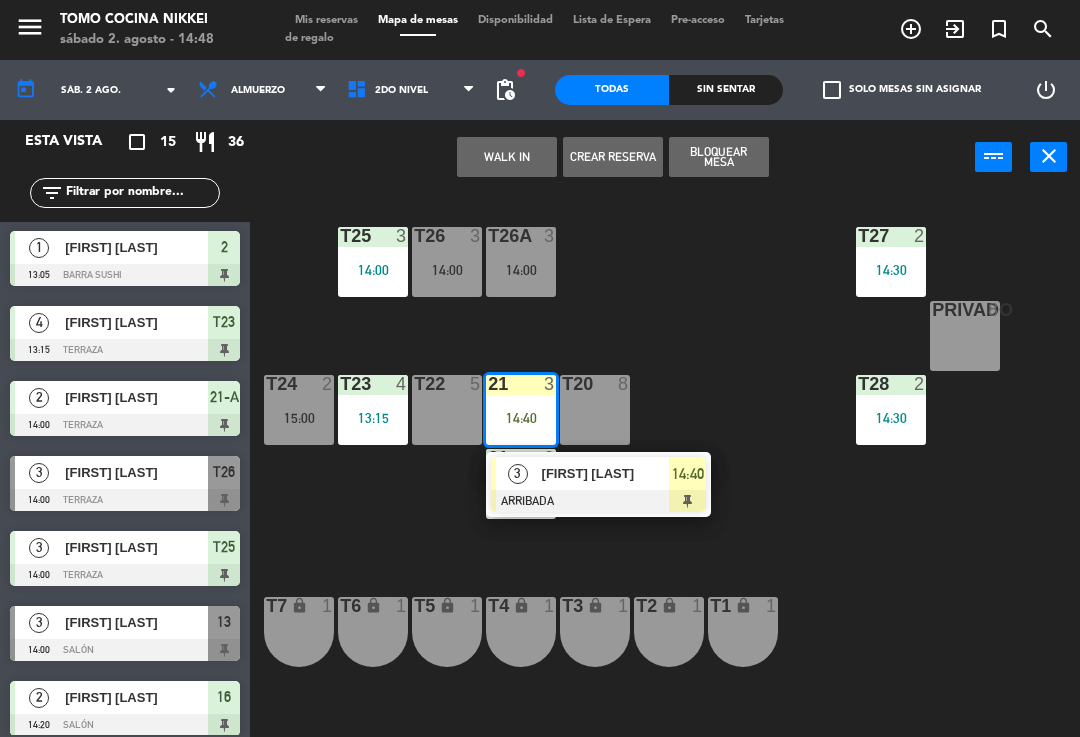 scroll, scrollTop: 81, scrollLeft: 0, axis: vertical 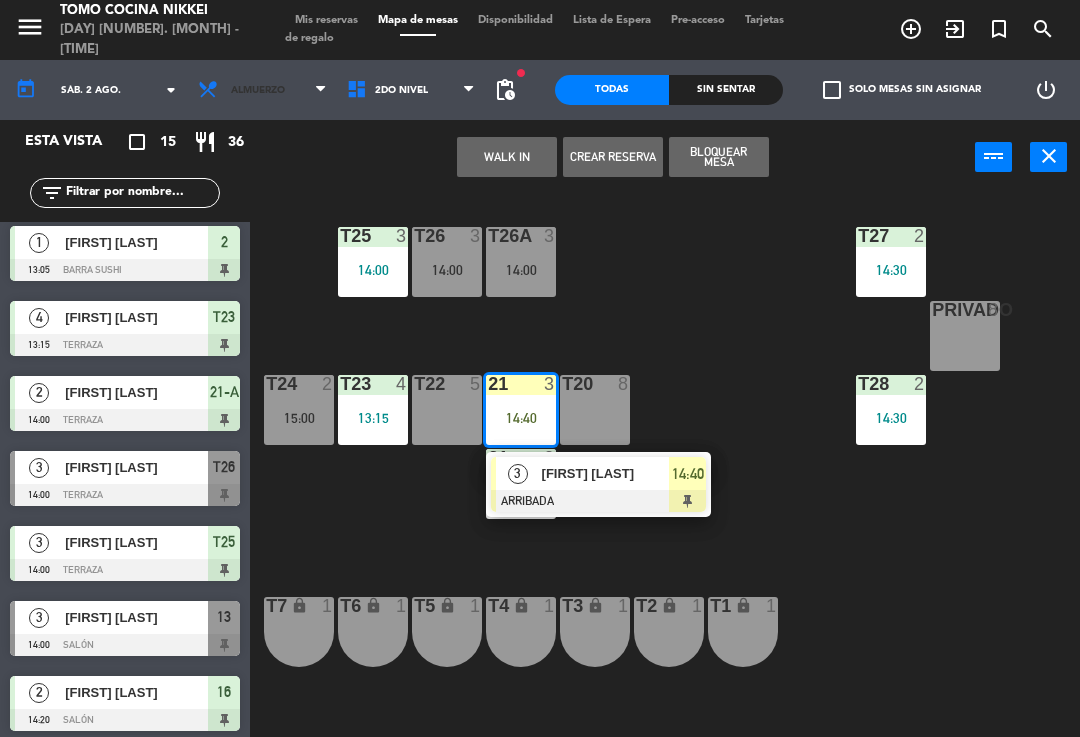 click on "Almuerzo" at bounding box center (258, 90) 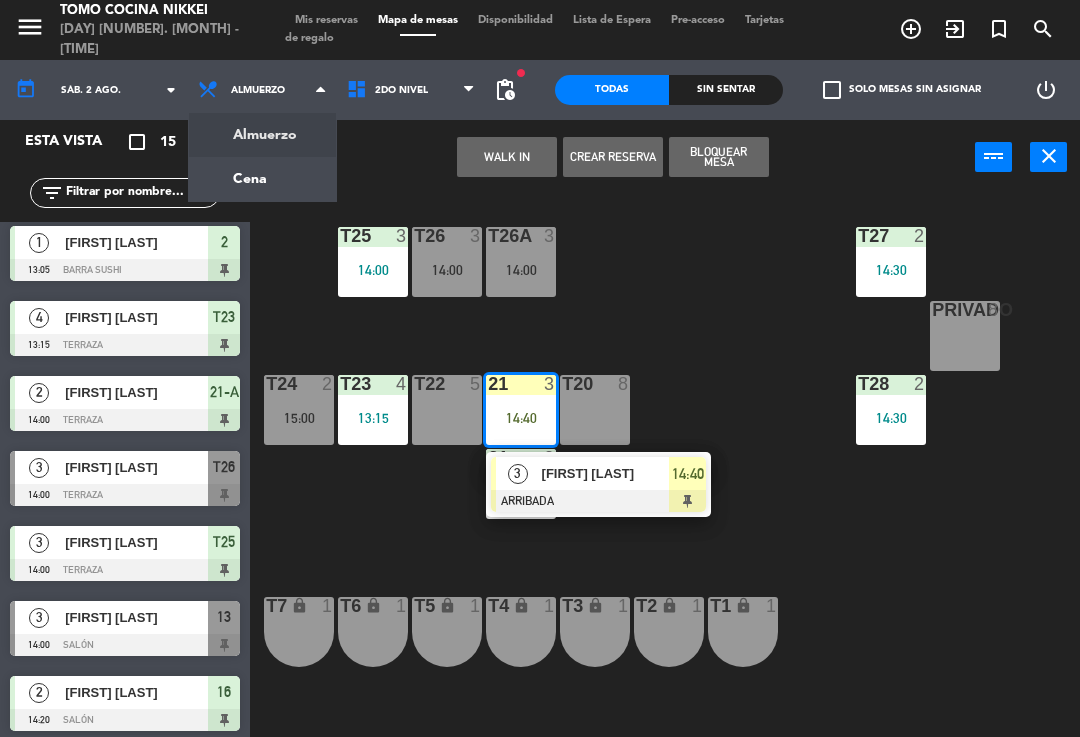 click on "menu  Tomo Cocina Nikkei   sábado 2. agosto - 14:50   Mis reservas   Mapa de mesas   Disponibilidad   Lista de Espera   Pre-acceso   Tarjetas de regalo  add_circle_outline exit_to_app turned_in_not search today    sáb. 2 ago. arrow_drop_down  Almuerzo  Cena  Almuerzo  Almuerzo  Cena  1er Nivel   2do Nivel   2do Nivel   1er Nivel   2do Nivel  fiber_manual_record pending_actions  Todas  Sin sentar  check_box_outline_blank   Solo mesas sin asignar   power_settings_new   Esta vista   crop_square  15  restaurant  36 filter_list  1   [FIRST] [LAST]   12:30   Barra Sushi  4  1   [FIRST] [LAST]   13:05   Barra Sushi  2  4   [FIRST] [LAST]   13:15   Terraza  T23  2   [FIRST] [LAST]   14:00   Terraza  21-A  3   [FIRST] [LAST]   14:00   Terraza  T26  3   [FIRST] [LAST]   14:00   Terraza  T25  3   [FIRST] [LAST]   14:00   Salón  13  2   [FIRST] [LAST]   14:20   Salón  16  2   [FIRST] [LAST]   14:28   Salón  10  2   [FIRST] [LAST]   14:30   Terraza  T27  2   [FIRST] [LAST]   14:30   Terraza  T28  2   [FIRST] [LAST]   14:30  12" 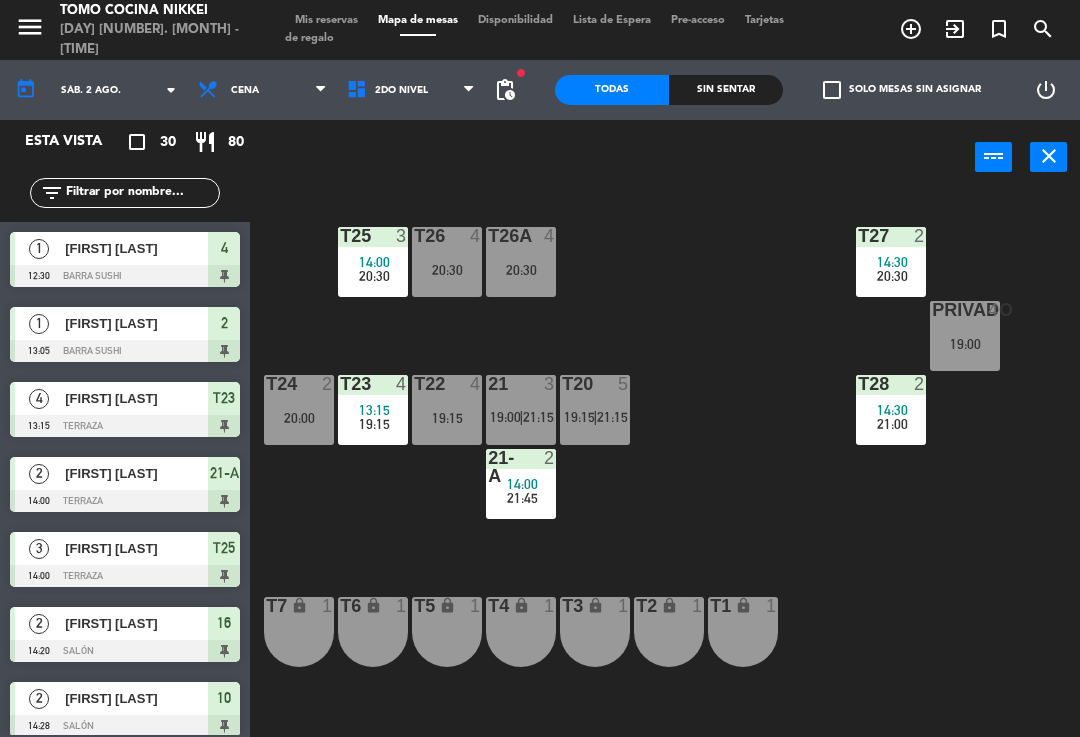 scroll, scrollTop: 0, scrollLeft: 0, axis: both 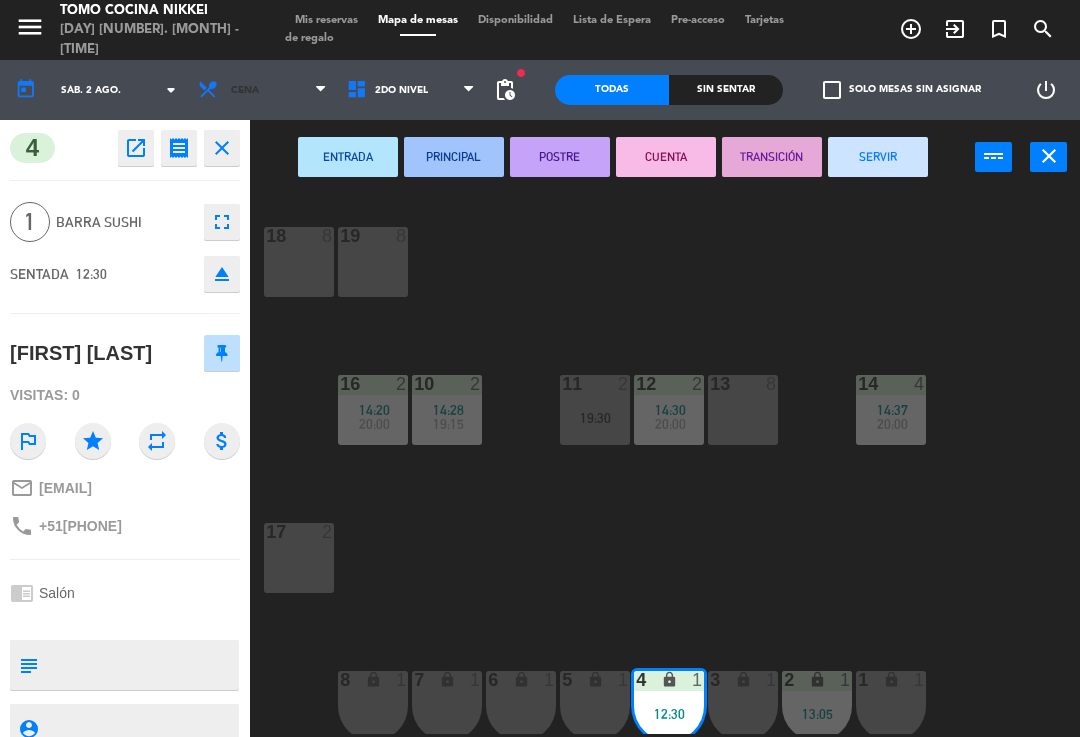click on "Cena" at bounding box center [262, 90] 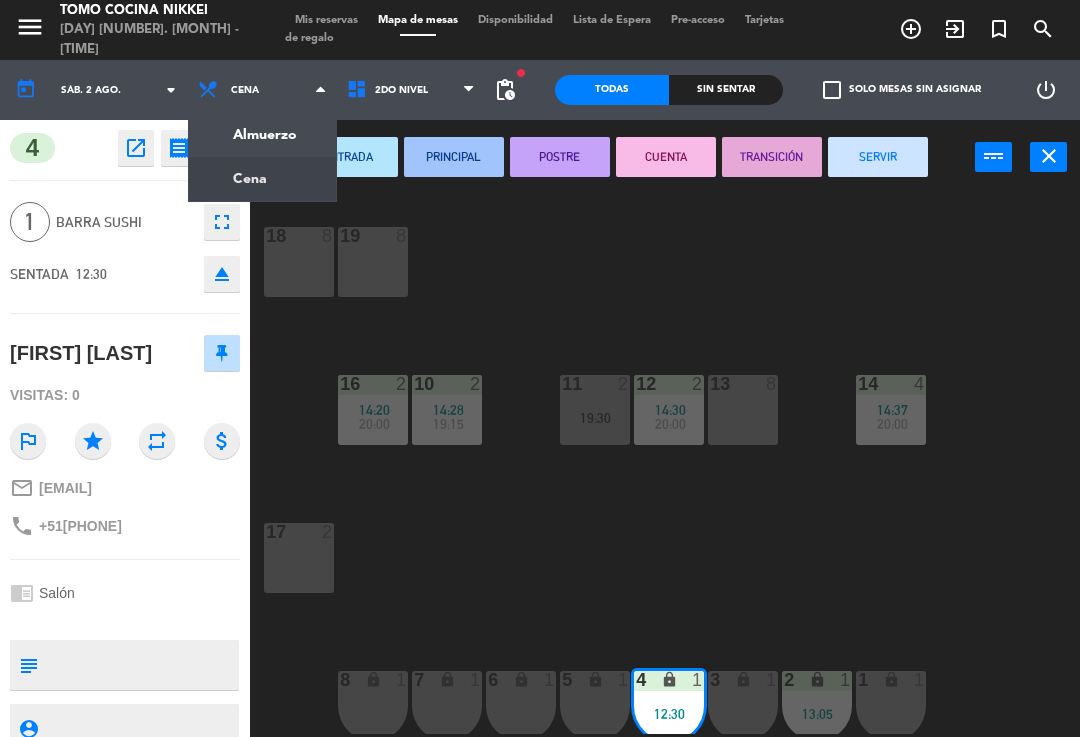 click on "menu  Tomo Cocina Nikkei   sábado 2. agosto - 14:50   Mis reservas   Mapa de mesas   Disponibilidad   Lista de Espera   Pre-acceso   Tarjetas de regalo  add_circle_outline exit_to_app turned_in_not search today    sáb. 2 ago. arrow_drop_down  Almuerzo  Cena  Cena  Almuerzo  Cena  1er Nivel   2do Nivel   2do Nivel   1er Nivel   2do Nivel  fiber_manual_record pending_actions  Todas  Sin sentar  check_box_outline_blank   Solo mesas sin asignar   power_settings_new  4  open_in_new receipt  12:30 PM  sáb., 2 ago.  1   personas    [FIRST] [LAST] Mesa 4        EXPERIENCE  Salón close 1  Barra Sushi  fullscreen  SENTADA   12:30  eject  [FIRST] [LAST]  Visitas: 0 outlined_flag star repeat attach_money mail_outline sammartanog2@gmail.com phone +51[PHONE] chrome_reader_mode Salón subject                              person_pin                               ENTRADA   PRINCIPAL   POSTRE   CUENTA   TRANSICIÓN   SERVIR  power_input close 18  8  19  8  16  2   14:20      20:00     10  2   14:28      19:15" 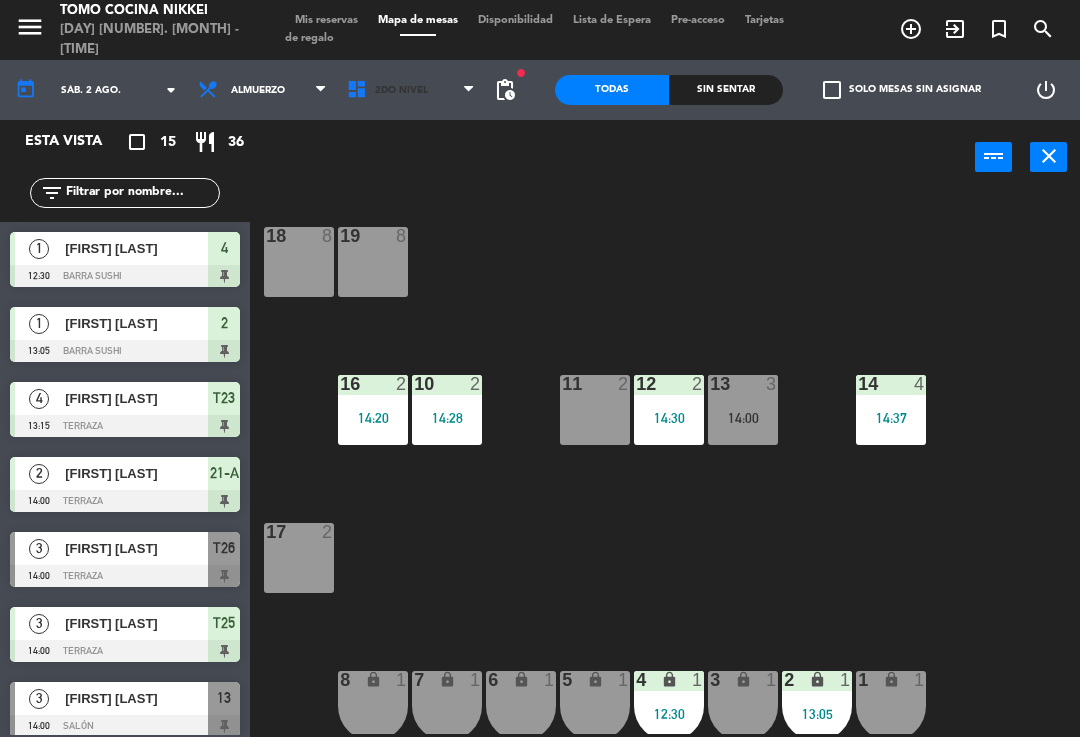 click on "2do Nivel" at bounding box center [411, 90] 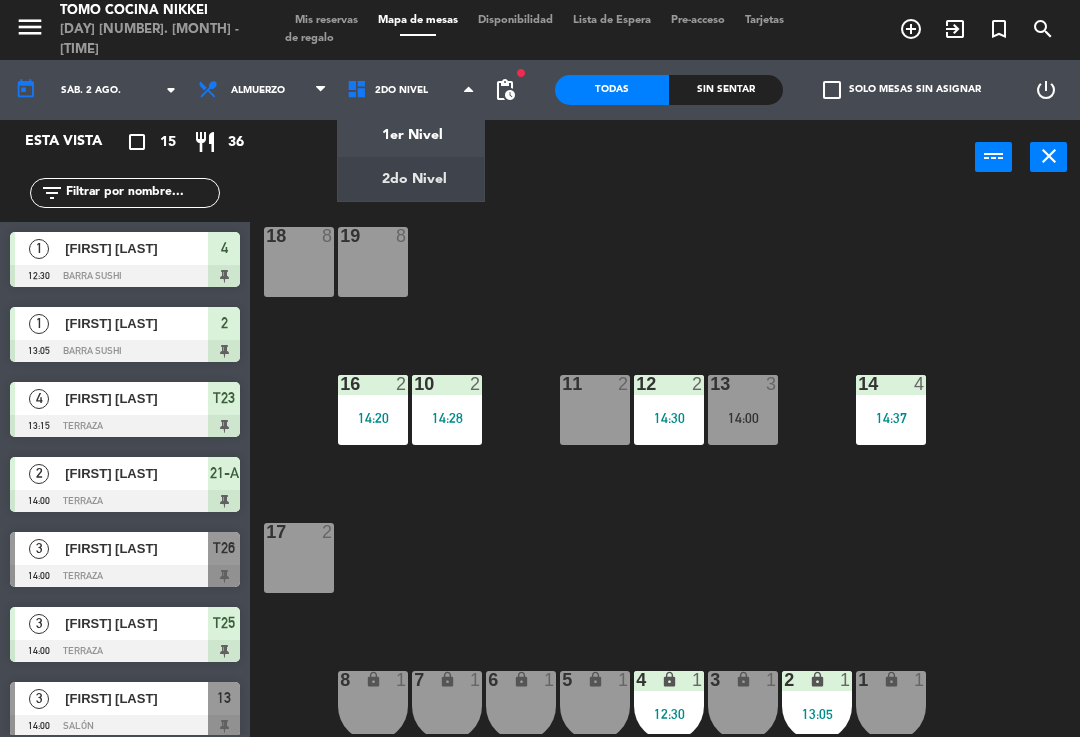 click on "Almuerzo" at bounding box center (262, 90) 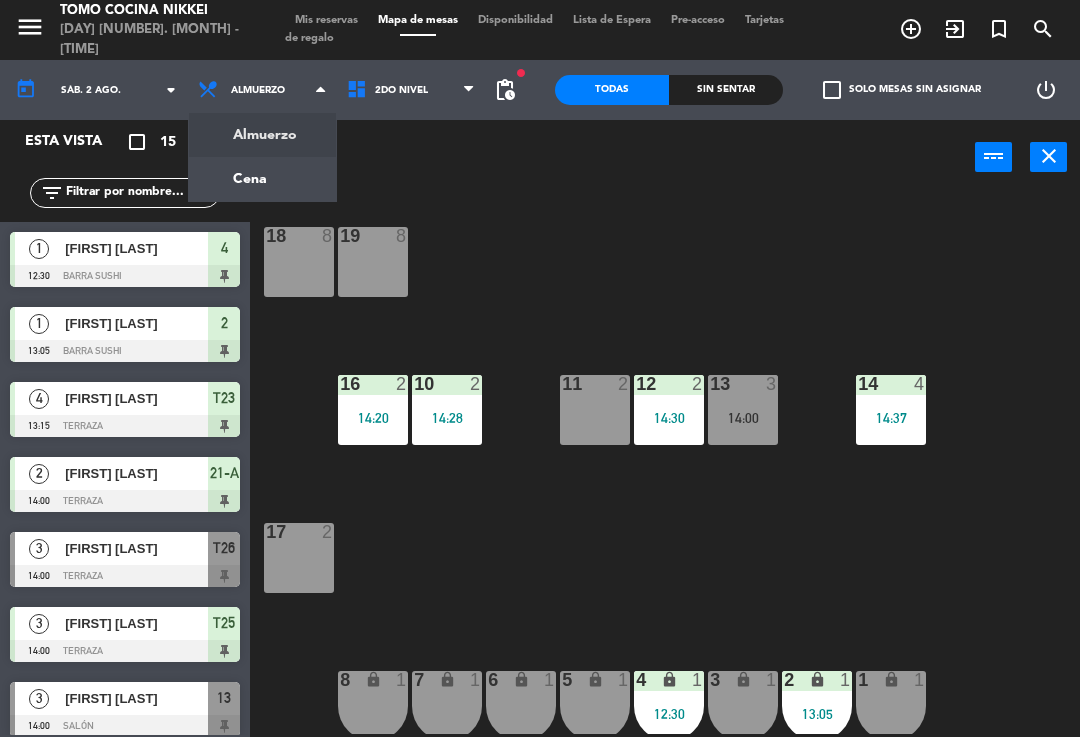 click on "menu  Tomo Cocina Nikkei   sábado 2. agosto - 14:50   Mis reservas   Mapa de mesas   Disponibilidad   Lista de Espera   Pre-acceso   Tarjetas de regalo  add_circle_outline exit_to_app turned_in_not search today    sáb. 2 ago. arrow_drop_down  Almuerzo  Cena  Almuerzo  Almuerzo  Cena  1er Nivel   2do Nivel   2do Nivel   1er Nivel   2do Nivel  fiber_manual_record pending_actions  Todas  Sin sentar  check_box_outline_blank   Solo mesas sin asignar   power_settings_new   Esta vista   crop_square  15  restaurant  36 filter_list  1   [FIRST] [LAST]   12:30   Barra Sushi  4  1   [FIRST] [LAST]   13:05   Barra Sushi  2  4   [FIRST] [LAST]   13:15   Terraza  T23  2   [FIRST] [LAST]   14:00   Terraza  21-A  3   [FIRST] [LAST]   14:00   Terraza  T26  3   [FIRST] [LAST]   14:00   Terraza  T25  3   [FIRST] [LAST]   14:00   Salón  13  2   [FIRST] [LAST]   14:20   Salón  16  2   [FIRST] [LAST]   14:28   Salón  10  2   [FIRST] [LAST]   14:30   Terraza  T27  2   [FIRST] [LAST]   14:30   Terraza  T28  2   [FIRST] [LAST]   14:30  12" 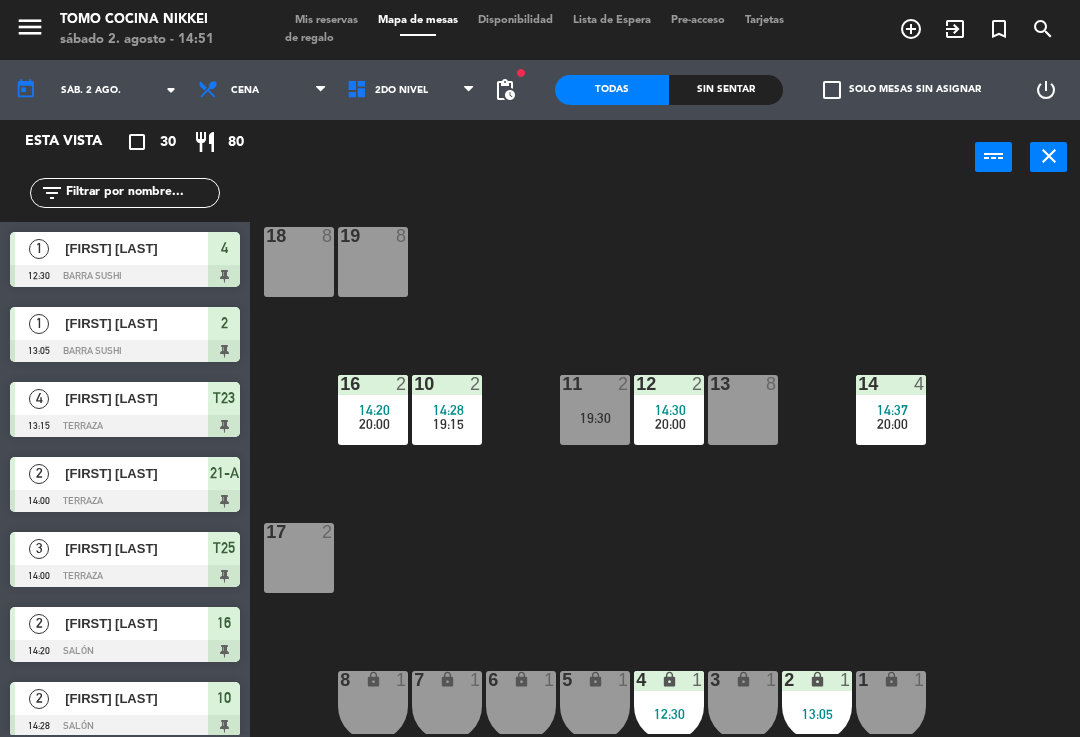 scroll, scrollTop: 0, scrollLeft: 0, axis: both 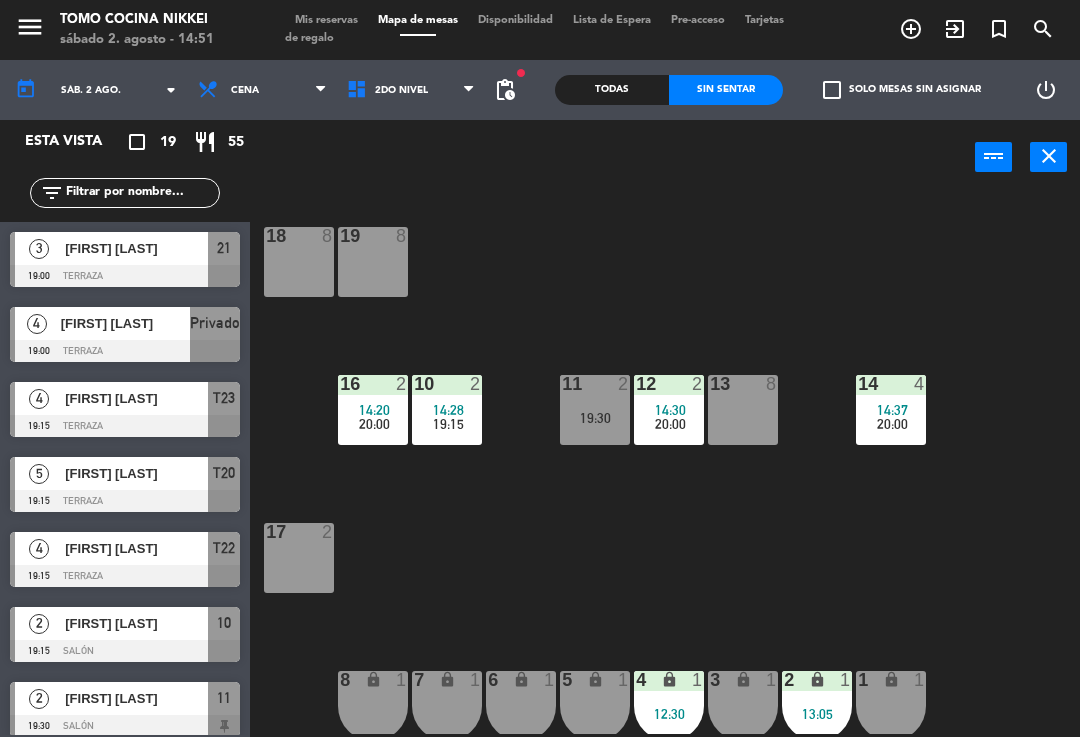 click on "2do Nivel" at bounding box center [411, 90] 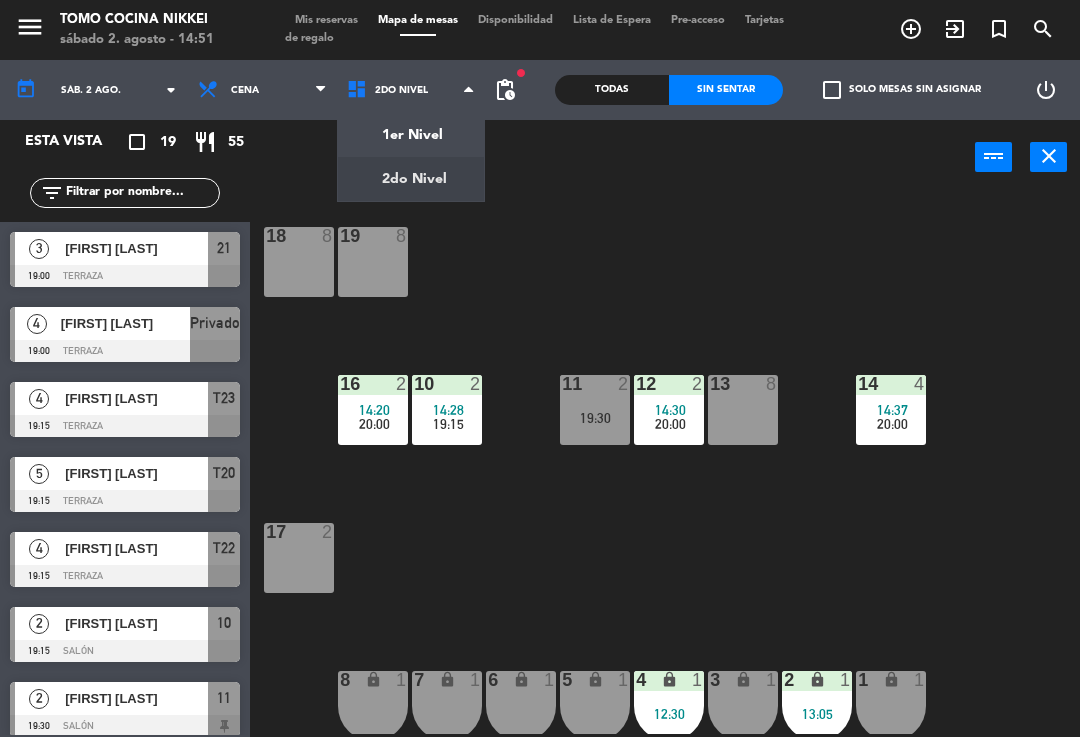 click on "18  8  19  8  16  2   14:20      20:00     10  2   14:28      19:15     11  2   19:30  12  2   14:30      20:00     13  8  14  4   14:37      20:00     17  2  7 lock  1  8 lock  1  6 lock  1  5 lock  1  4 lock  1   12:30  3 lock  1  2 lock  1   13:05  1 lock  1" 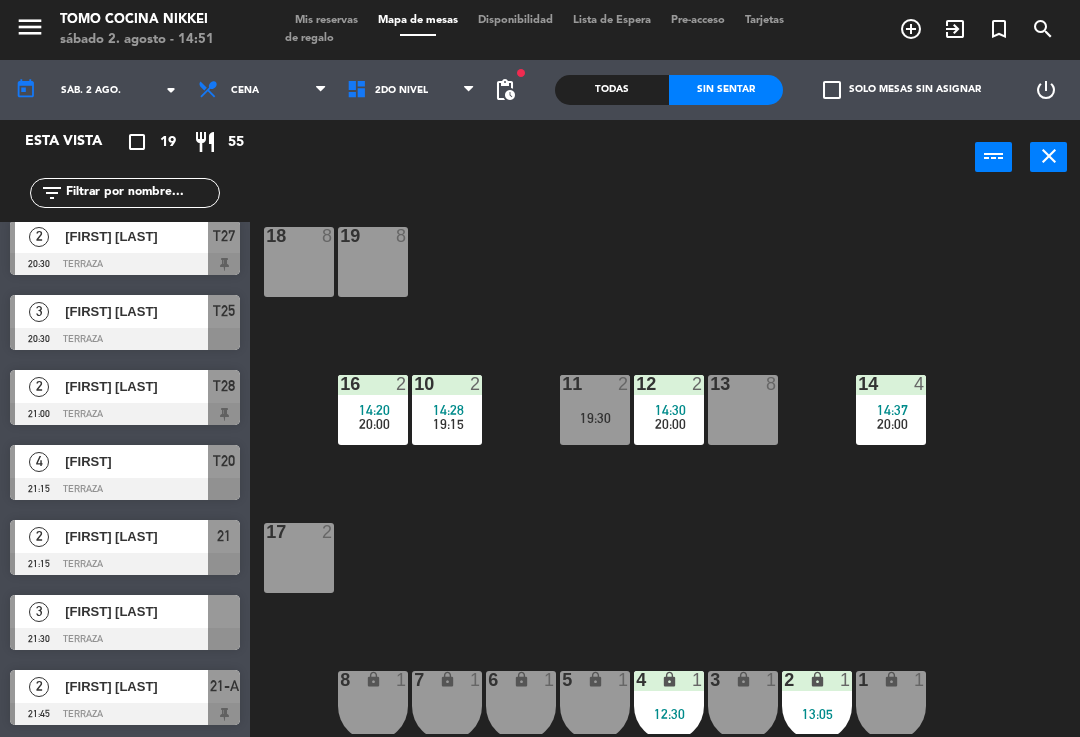 scroll, scrollTop: 912, scrollLeft: 0, axis: vertical 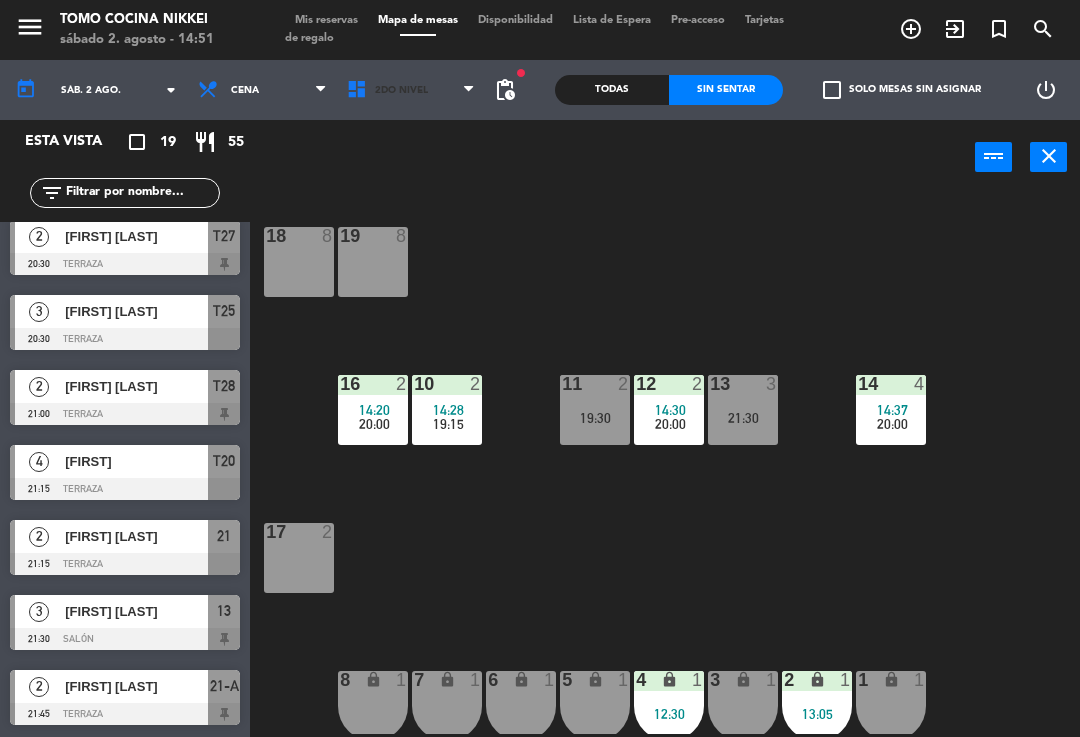 click on "2do Nivel" at bounding box center (401, 90) 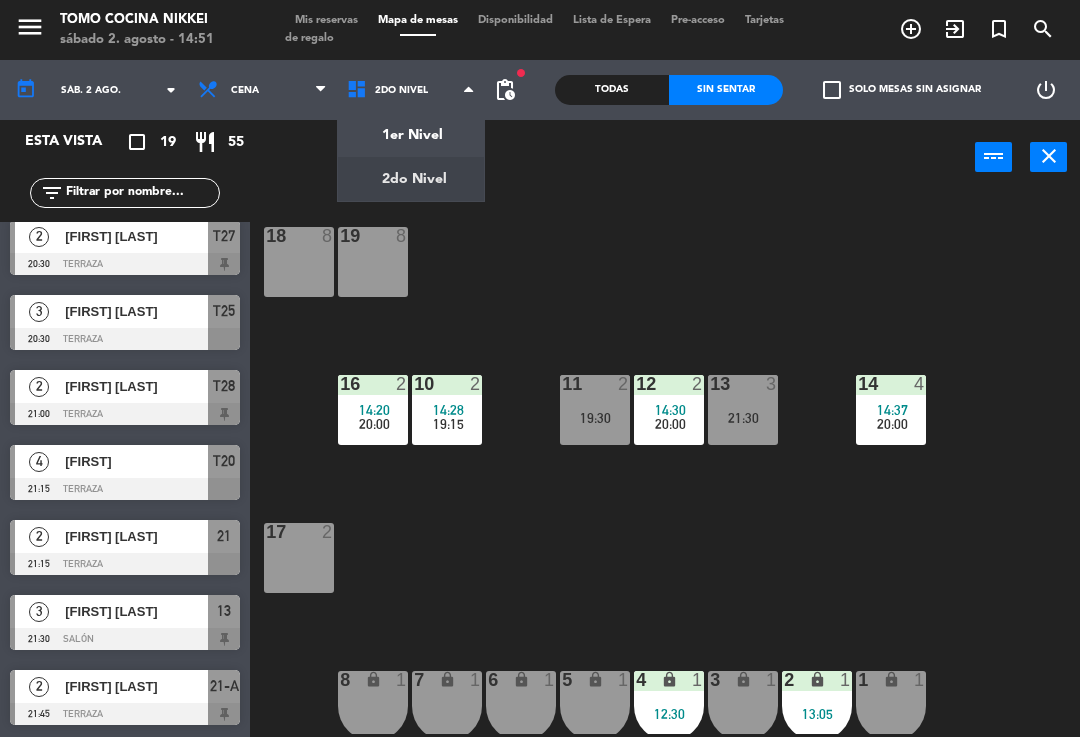 click on "menu  Tomo Cocina Nikkei   sábado 2. agosto - 14:51   Mis reservas   Mapa de mesas   Disponibilidad   Lista de Espera   Pre-acceso   Tarjetas de regalo  add_circle_outline exit_to_app turned_in_not search today    sáb. 2 ago. arrow_drop_down  Almuerzo  Cena  Cena  Almuerzo  Cena  1er Nivel   2do Nivel   2do Nivel   1er Nivel   2do Nivel  fiber_manual_record pending_actions  Todas  Sin sentar  check_box_outline_blank   Solo mesas sin asignar   power_settings_new   Esta vista   crop_square  19  restaurant  55 filter_list  3   [FIRST] [LAST]   19:00   Terraza  21  4   [FIRST] [LAST]   19:00   Terraza  Privado  4   [FIRST] [LAST]   19:15   Terraza  T23  5   [FIRST] [LAST]   19:15   Terraza  T20  4   [FIRST] [LAST]   19:15   Terraza  T22  2   [FIRST] [LAST]   19:15   Salón  10  2   [FIRST] [LAST]   19:30   Salón  11  3   [FIRST] [LAST]   20:00   Salón  14  2   [FIRST] [LAST]   20:00   Salón  16  2   [FIRST] [LAST]   20:00   Salón  12  2   [FIRST] [LAST]   20:00   Terraza  T24  4   20:30  T26  2" 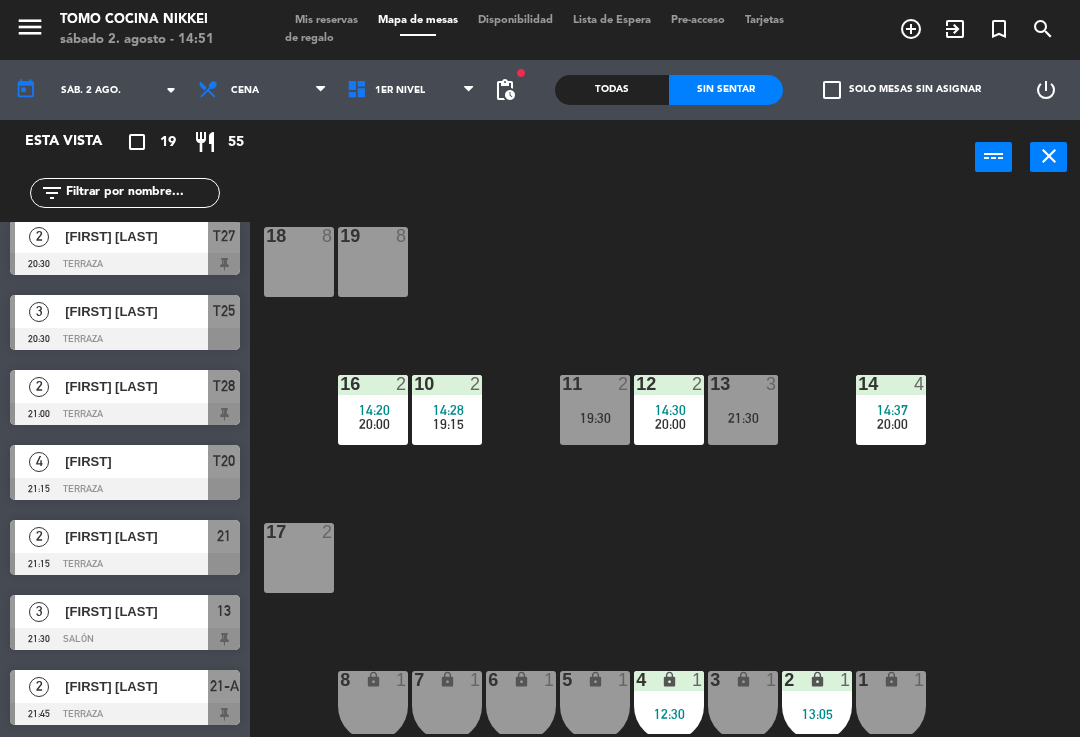 click on "1er Nivel" at bounding box center (411, 90) 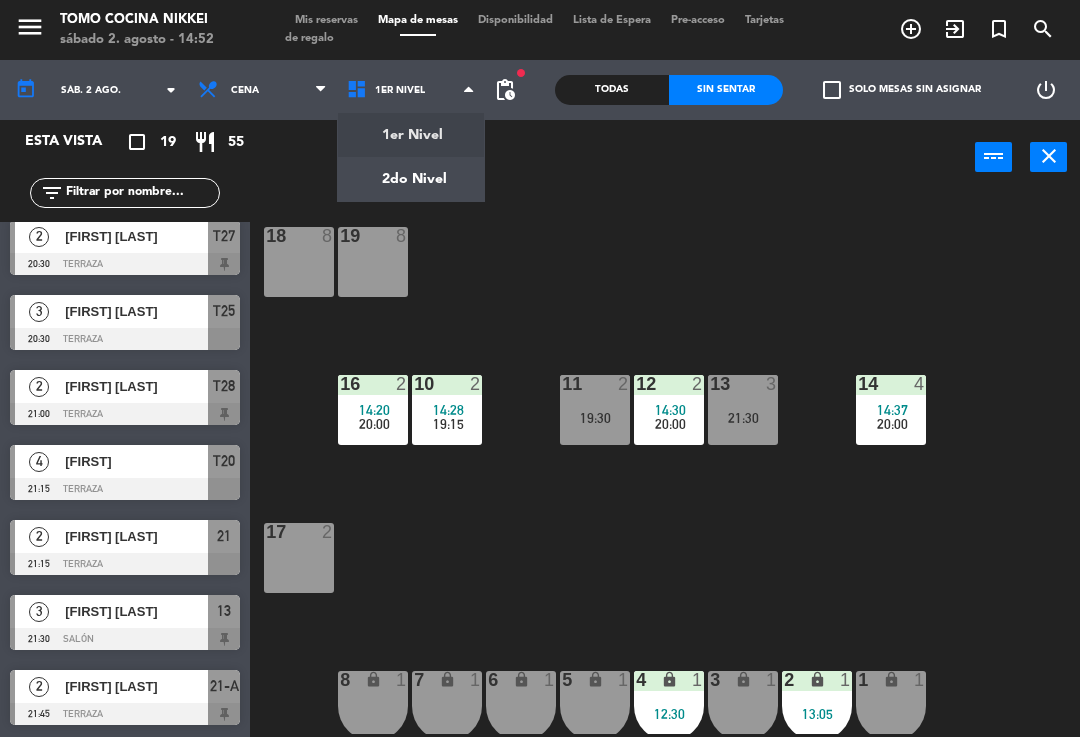 click on "menu  Tomo Cocina Nikkei   sábado 2. agosto - 14:52   Mis reservas   Mapa de mesas   Disponibilidad   Lista de Espera   Pre-acceso   Tarjetas de regalo  add_circle_outline exit_to_app turned_in_not search today    sáb. 2 ago. arrow_drop_down  Almuerzo  Cena  Cena  Almuerzo  Cena  1er Nivel   2do Nivel   1er Nivel   1er Nivel   2do Nivel  fiber_manual_record pending_actions  Todas  Sin sentar  check_box_outline_blank   Solo mesas sin asignar   power_settings_new   Esta vista   crop_square  19  restaurant  55 filter_list  3   [FIRST] [LAST]   19:00   Terraza  21  4   [FIRST] [LAST]   19:00   Terraza  Privado  4   [FIRST] [LAST]   19:15   Terraza  T23  5   [FIRST] [LAST]   19:15   Terraza  T20  4   [FIRST] [LAST]   19:15   Terraza  T22  2   [FIRST] [LAST]   19:15   Salón  10  2   [FIRST] [LAST]   19:30   Salón  11  3   [FIRST] [LAST]   20:00   Salón  14  2   [FIRST] [LAST]   20:00   Salón  16  2   [FIRST] [LAST]   20:00   Salón  12  2   [FIRST] [LAST]   20:00   Terraza  T24  4   20:30  T26  2" 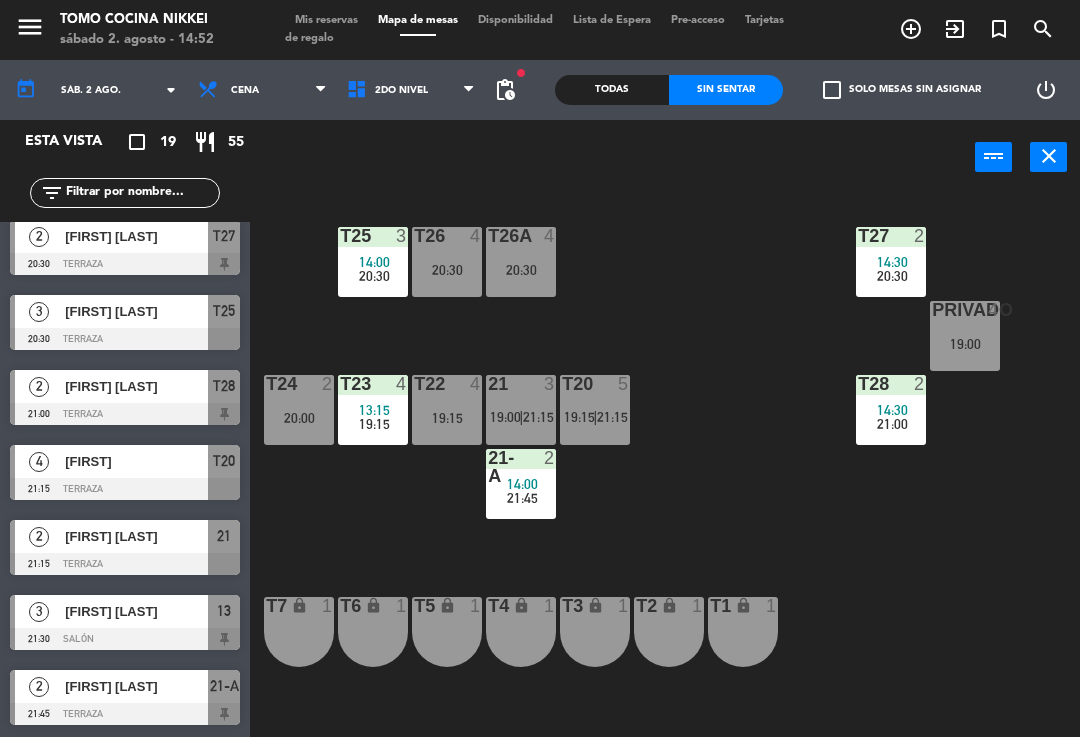 click on "20:30" at bounding box center (447, 270) 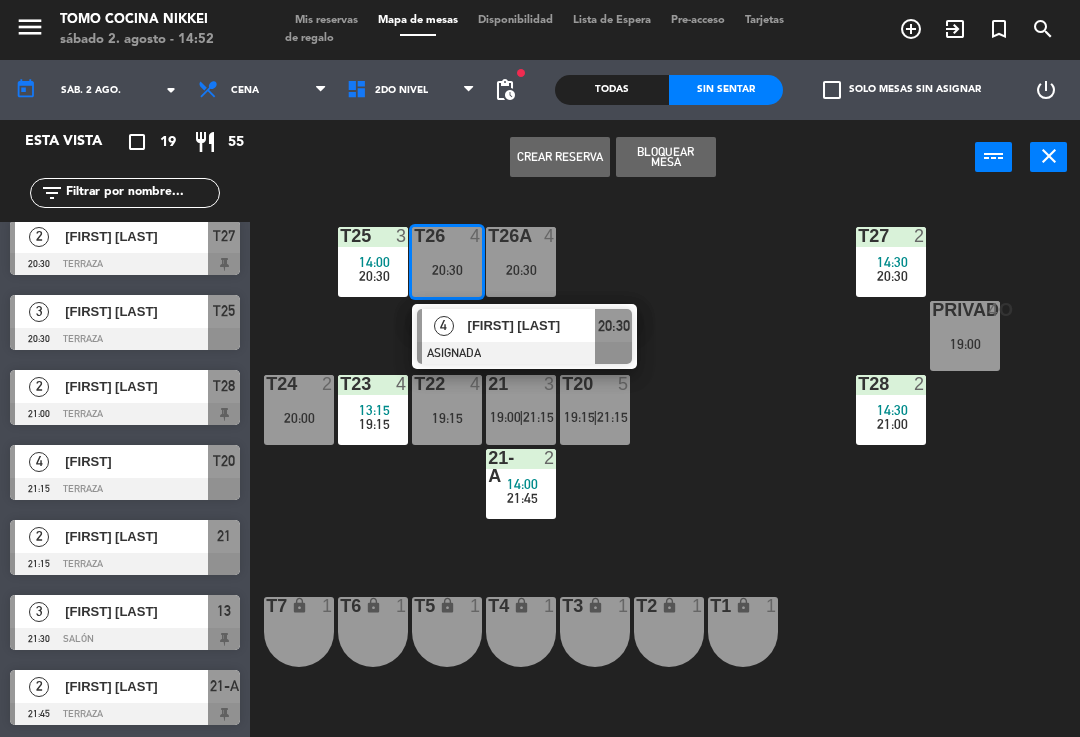 click on "T26A  4   20:30" at bounding box center [521, 262] 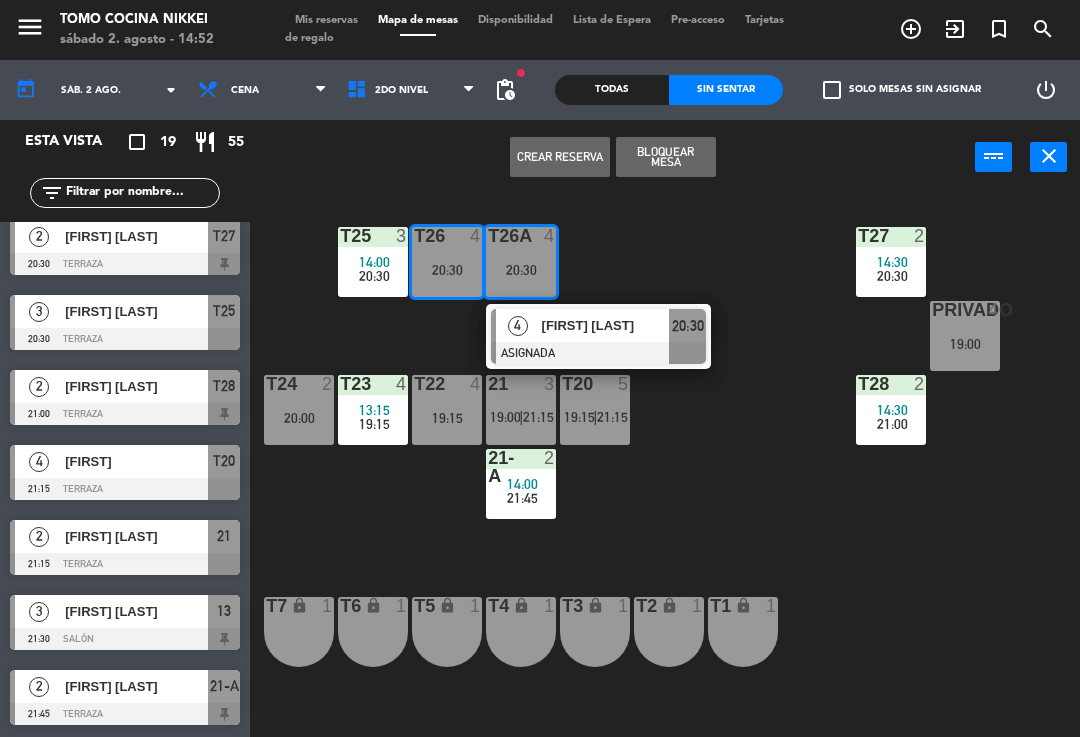 click on "20:30" at bounding box center (688, 326) 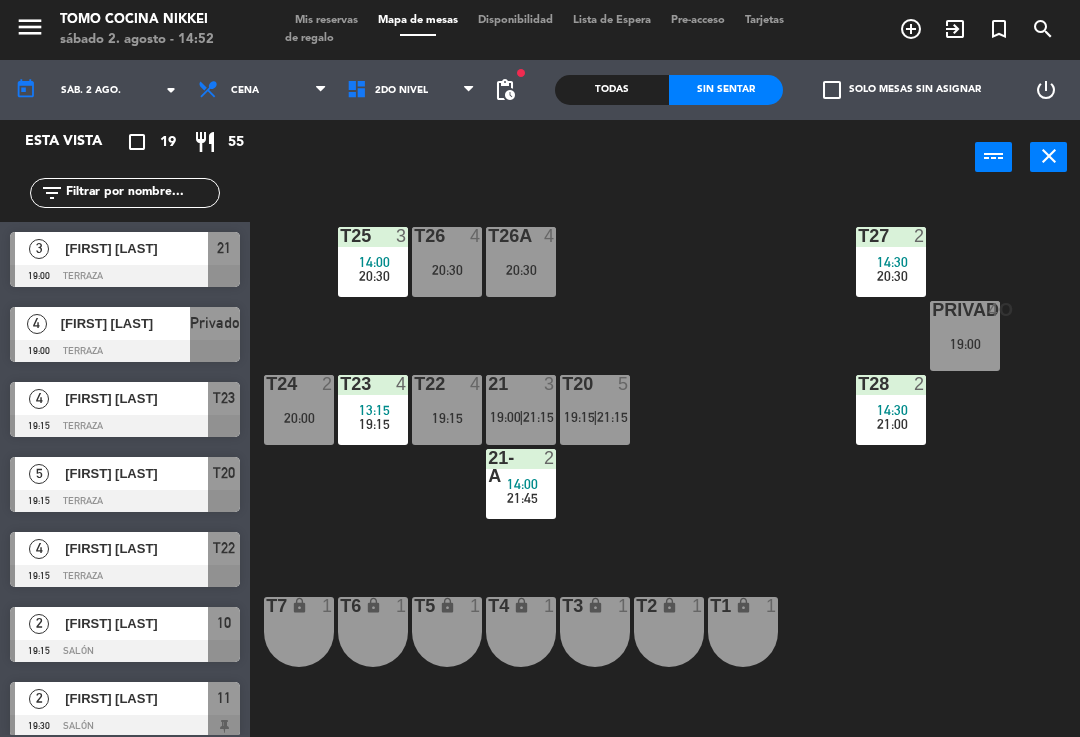 scroll, scrollTop: 0, scrollLeft: 0, axis: both 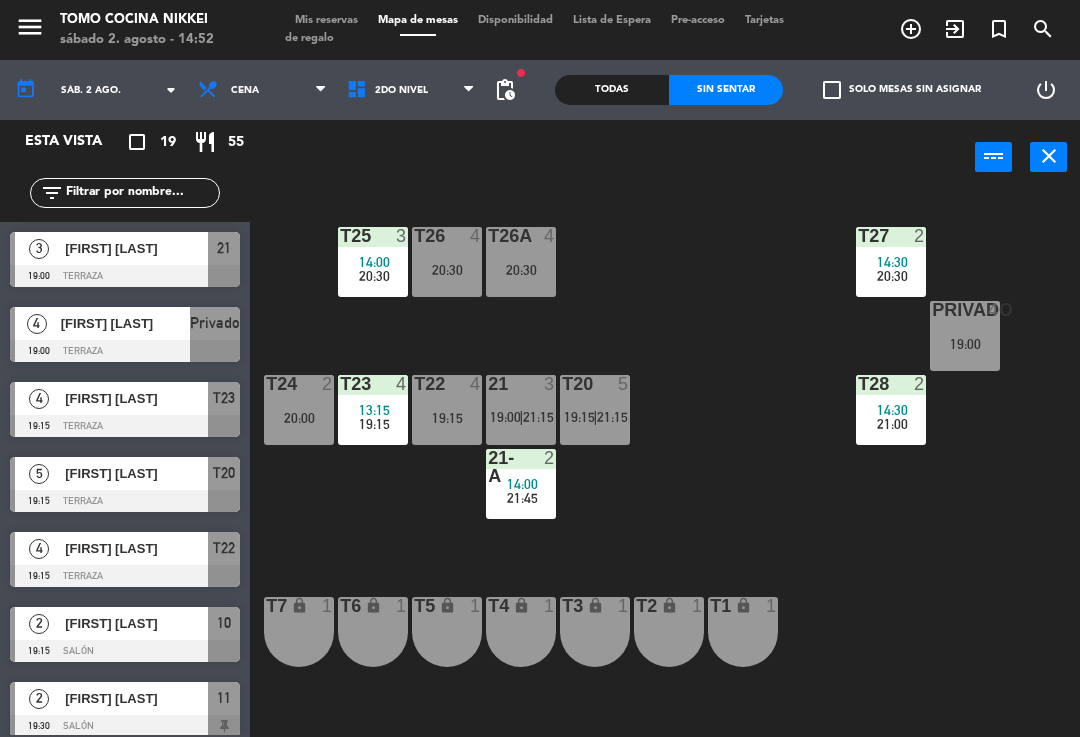 click on "T27  2   14:30      20:30     T25  3   14:00      20:30     T26A  4   20:30  T26  4   20:30  Privado  4   19:00  T24  2   20:00  T23  4   13:15      19:15     T22  4   19:15  21  3   19:00    |    21:15     T20  5   19:15    |    21:15     T28  2   14:30      21:00     21-A  2   14:00      21:45     T7 lock  1  T6 lock  1  T5 lock  1  T4 lock  1  T3 lock  1  T2 lock  1  T1 lock  1" 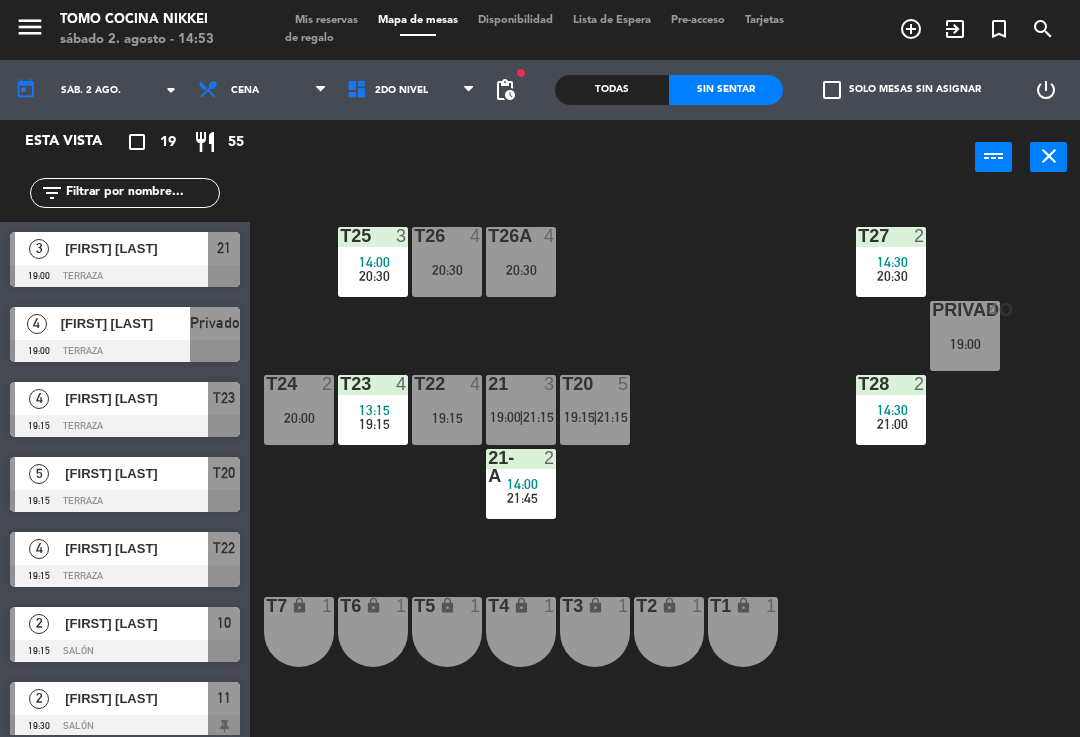 scroll, scrollTop: 0, scrollLeft: 0, axis: both 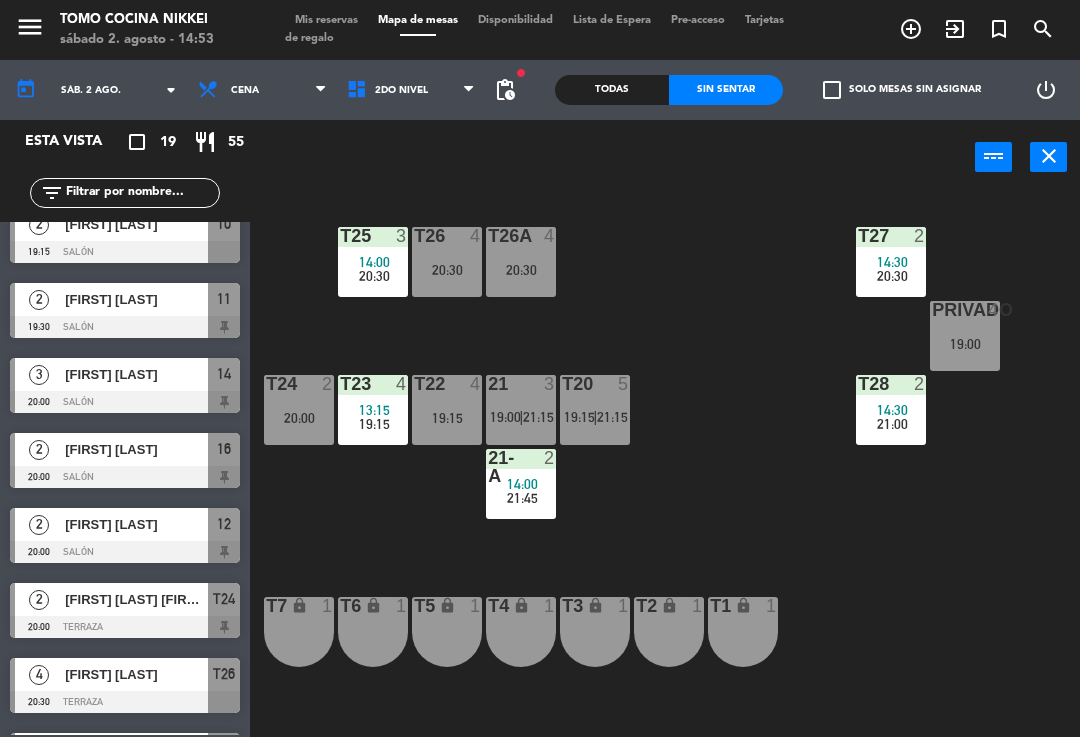 click on "Todas" 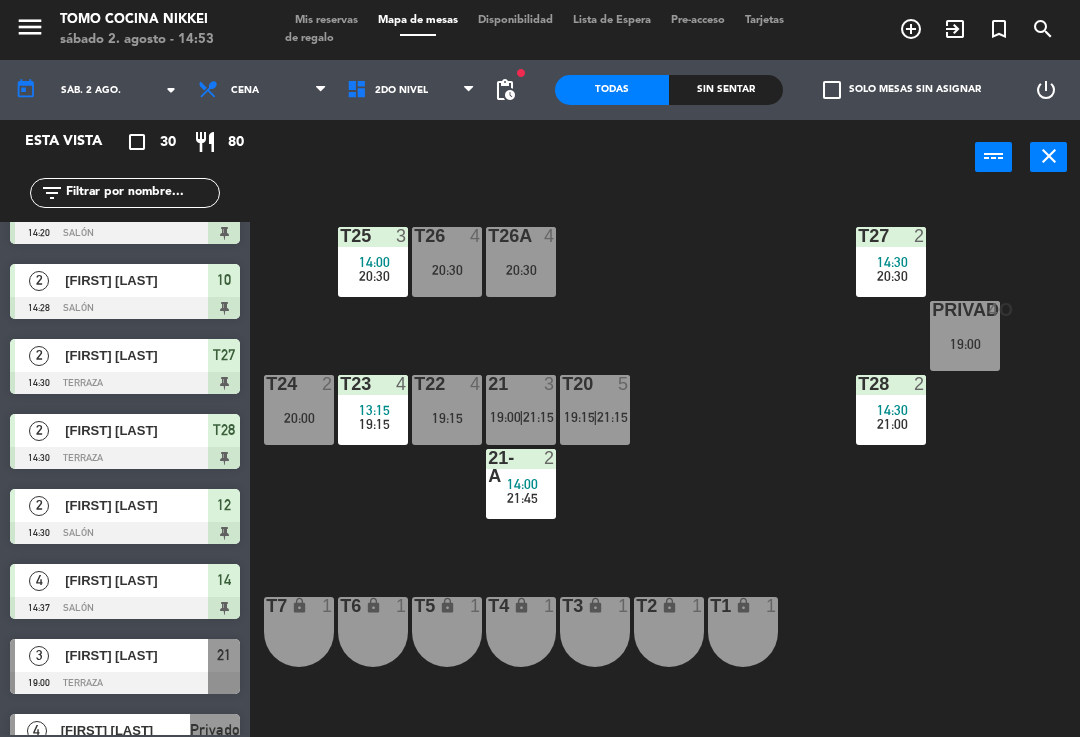 scroll, scrollTop: 418, scrollLeft: 0, axis: vertical 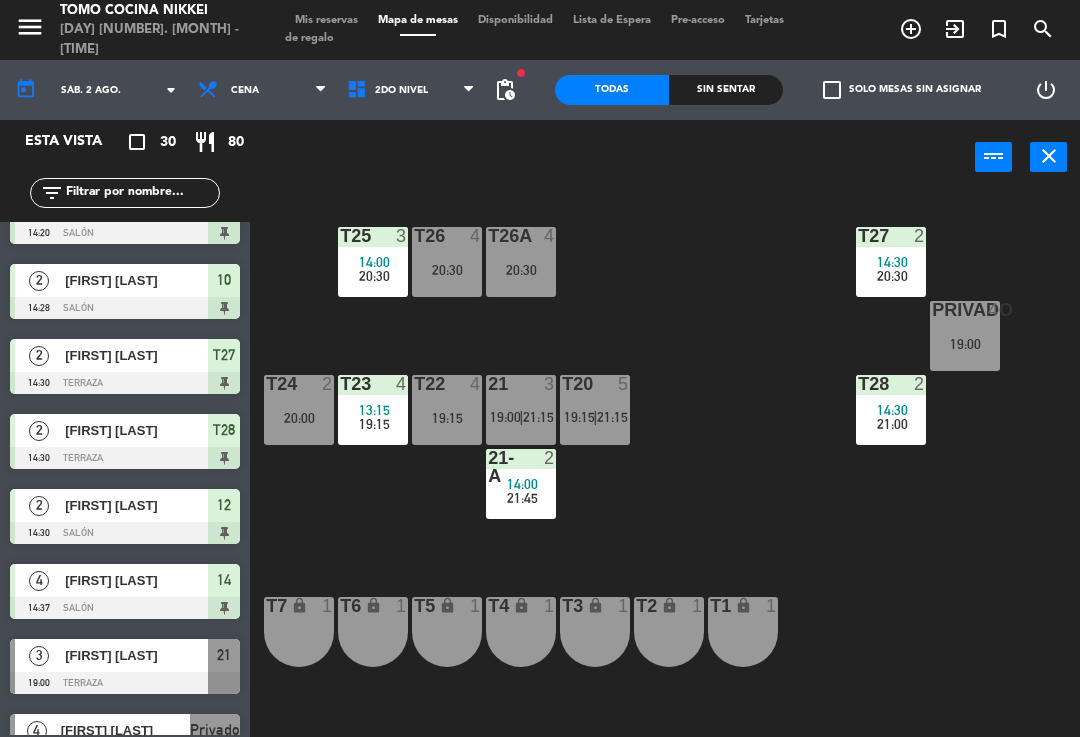click on "2do Nivel" at bounding box center (401, 90) 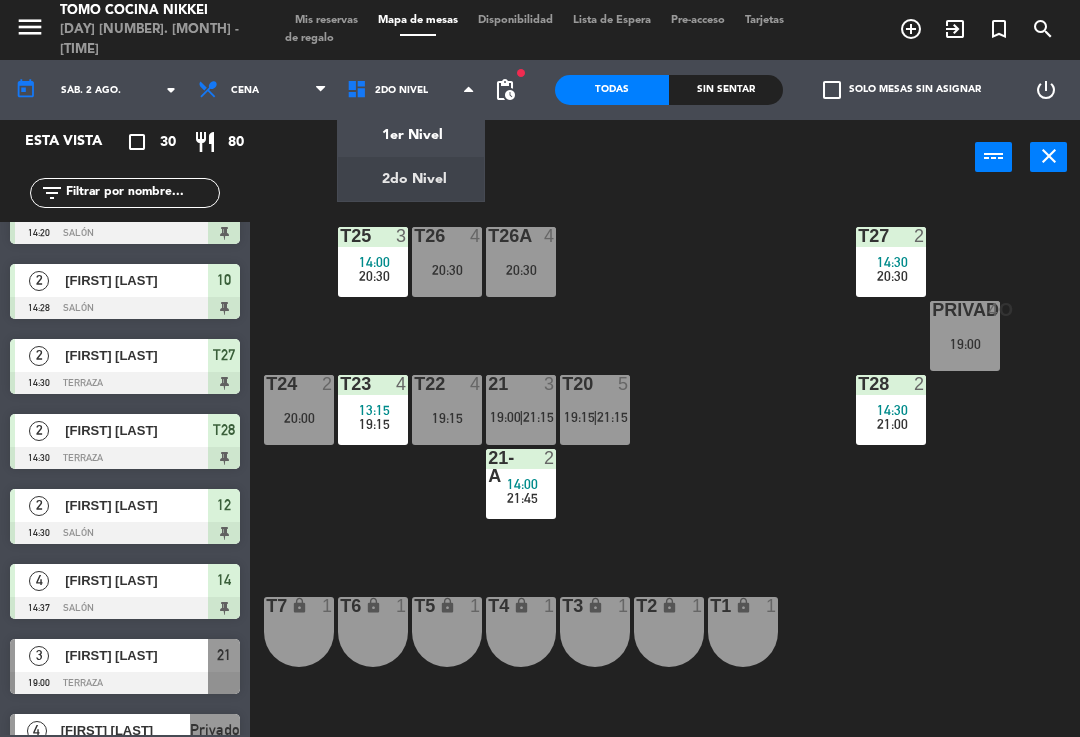 click on "Cena" at bounding box center [245, 90] 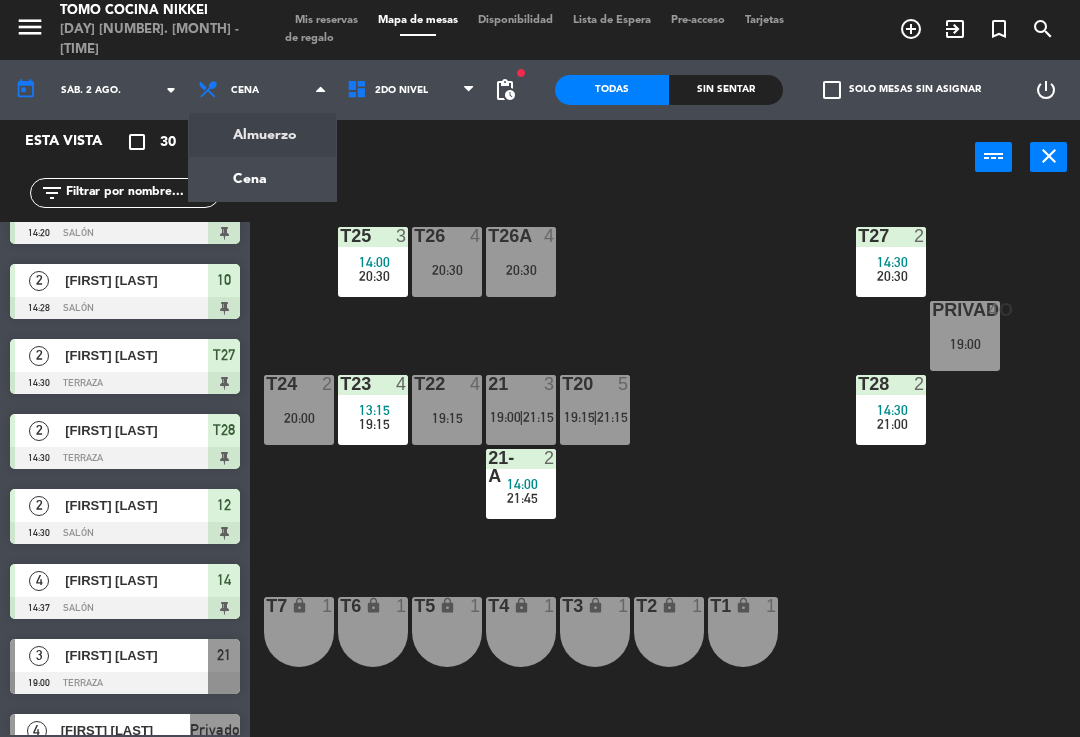 click on "Almuerzo  Cena  Cena  Almuerzo  Cena" 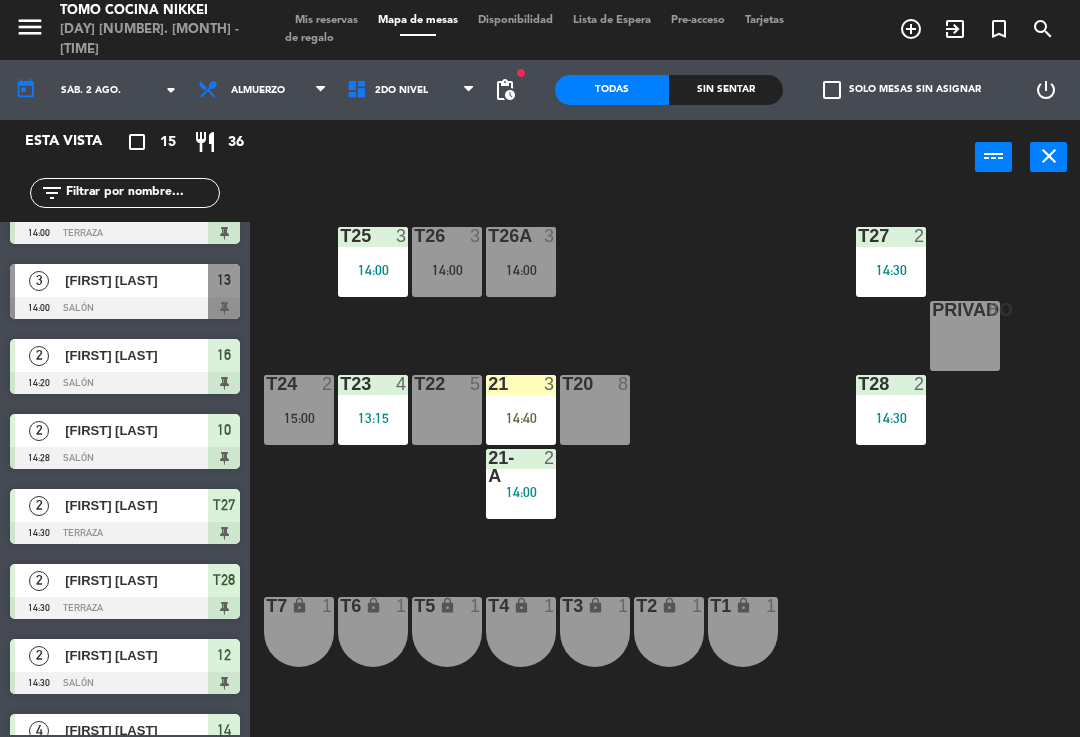 click on "Sin sentar" 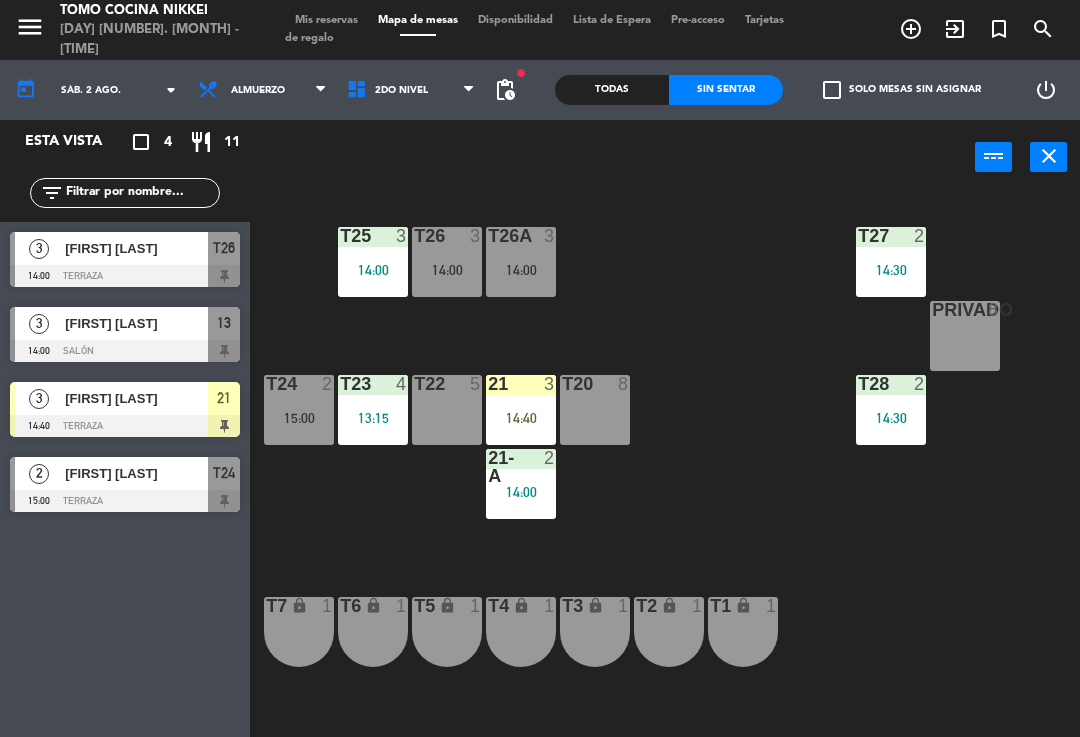 click on "Almuerzo" at bounding box center [262, 90] 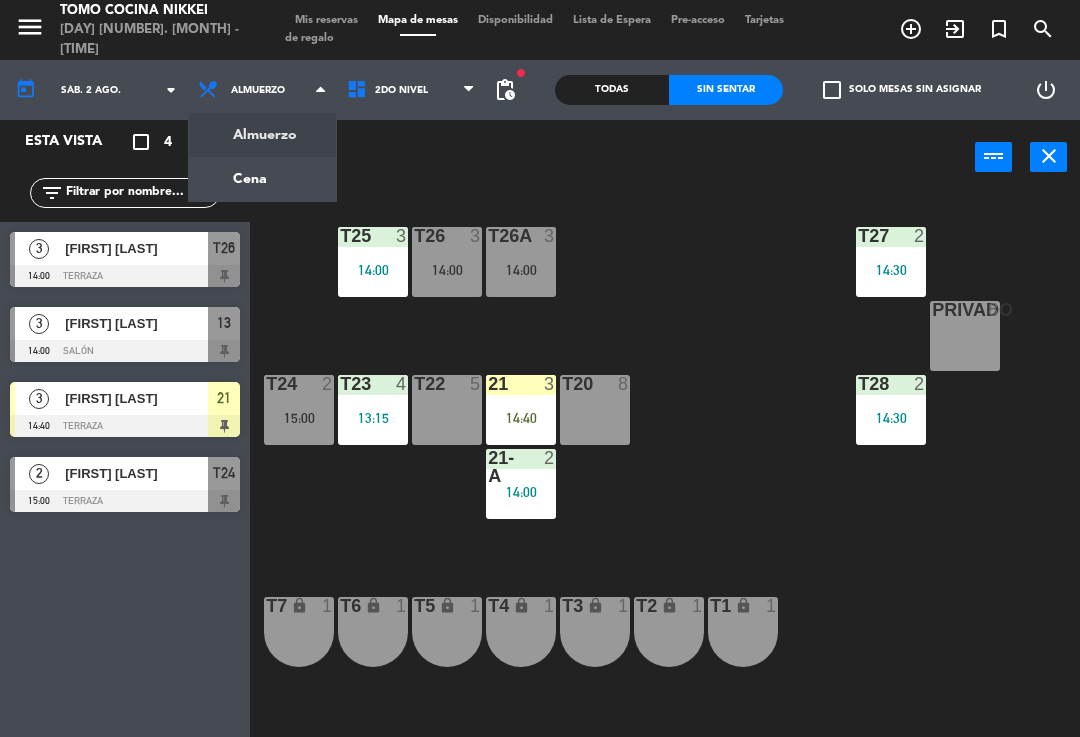 click on "menu  Tomo Cocina Nikkei   sábado 2. agosto - 14:54   Mis reservas   Mapa de mesas   Disponibilidad   Lista de Espera   Pre-acceso   Tarjetas de regalo  add_circle_outline exit_to_app turned_in_not search today    sáb. 2 ago. arrow_drop_down  Almuerzo  Cena  Almuerzo  Almuerzo  Cena  1er Nivel   2do Nivel   2do Nivel   1er Nivel   2do Nivel  fiber_manual_record pending_actions  Todas  Sin sentar  check_box_outline_blank   Solo mesas sin asignar   power_settings_new   Esta vista   crop_square  4  restaurant  11 filter_list  3   [FIRST] [LAST]   14:00   Terraza  T26  3   [FIRST] [LAST]   14:00   Salón  13  3   [FIRST] [LAST]    14:40   Terraza  21  2   [FIRST] [LAST]    15:00   Terraza  T24 power_input close T27  2   14:30  T25  3   14:00  T26A  3   14:00  T26  3   14:00  Privado  8  T24  2   15:00  T23  4   13:15  T22  5  21  3   14:40  T20  8  T28  2   14:30  21-A  2   14:00  T7 lock  1  T6 lock  1  T5 lock  1  T4 lock  1  T3 lock  1  T2 lock  1  T1 lock  1" 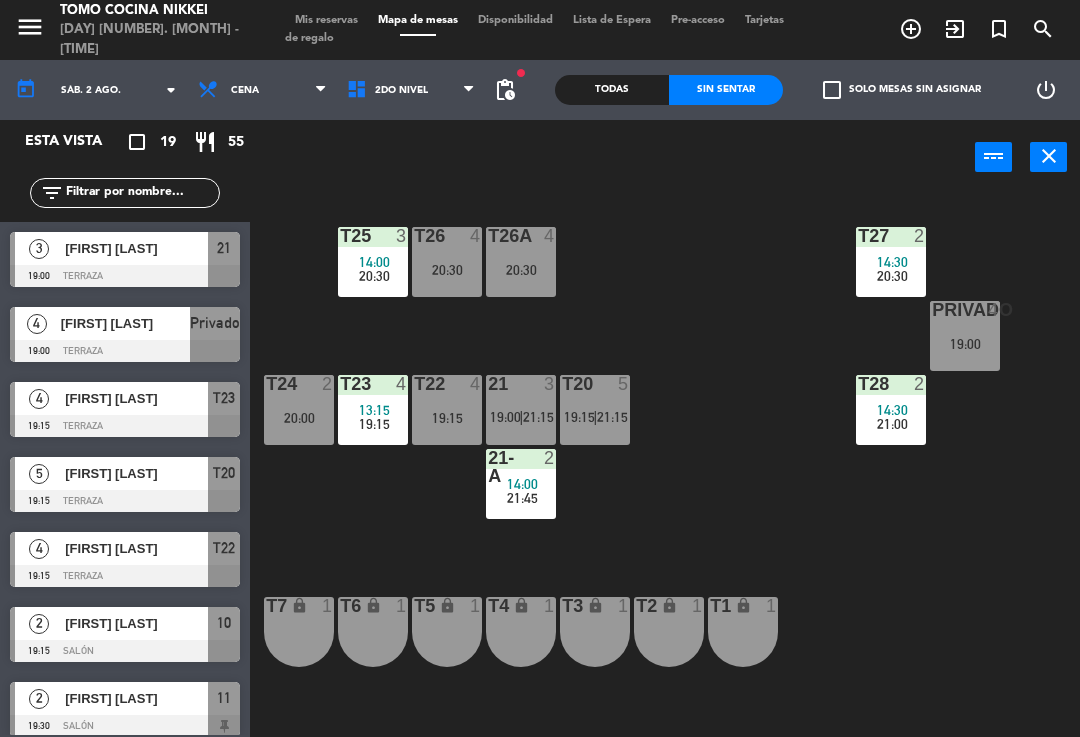 click on "Todas" 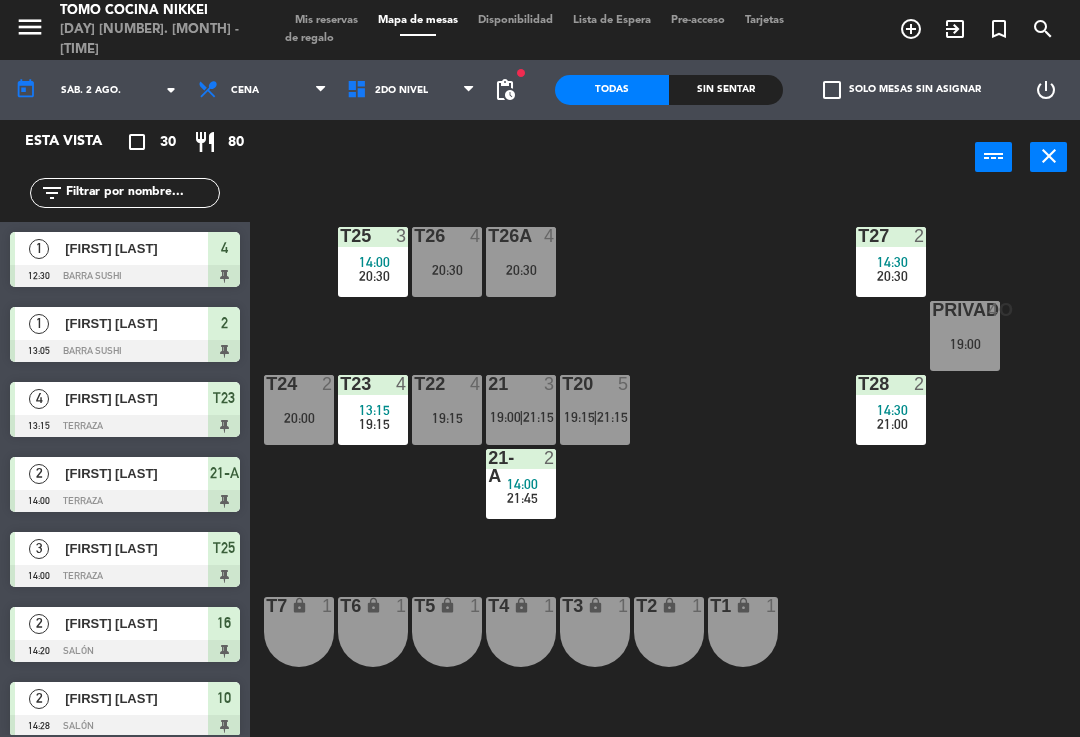 click on "Sin sentar" 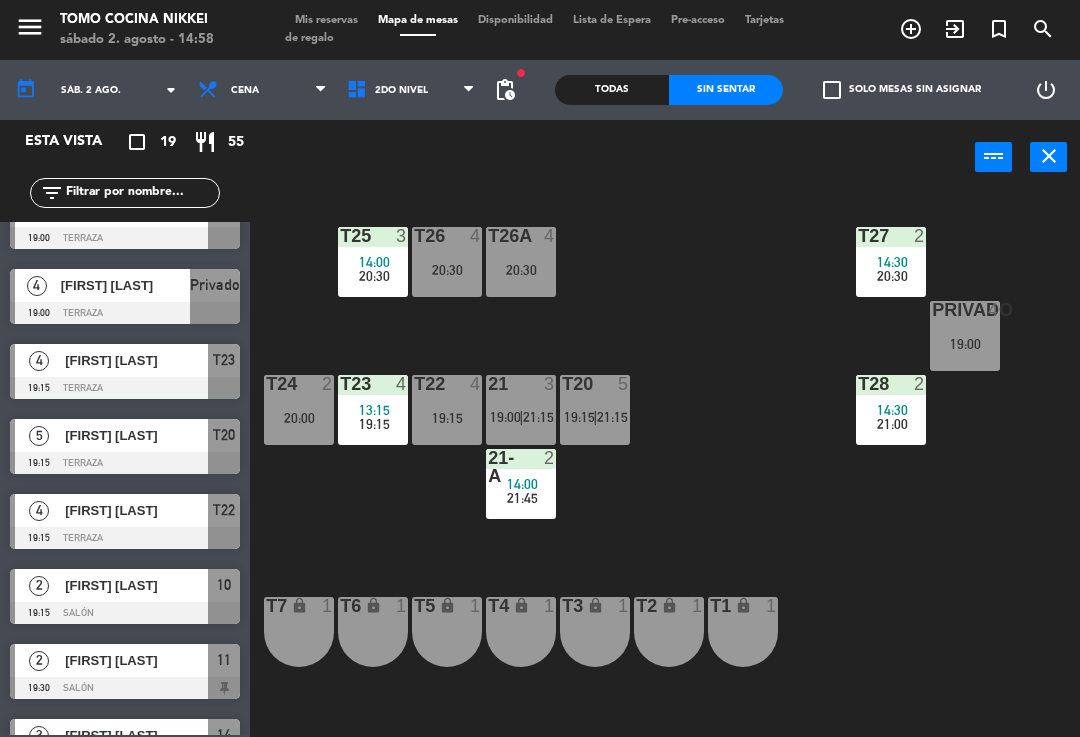 scroll, scrollTop: 52, scrollLeft: 0, axis: vertical 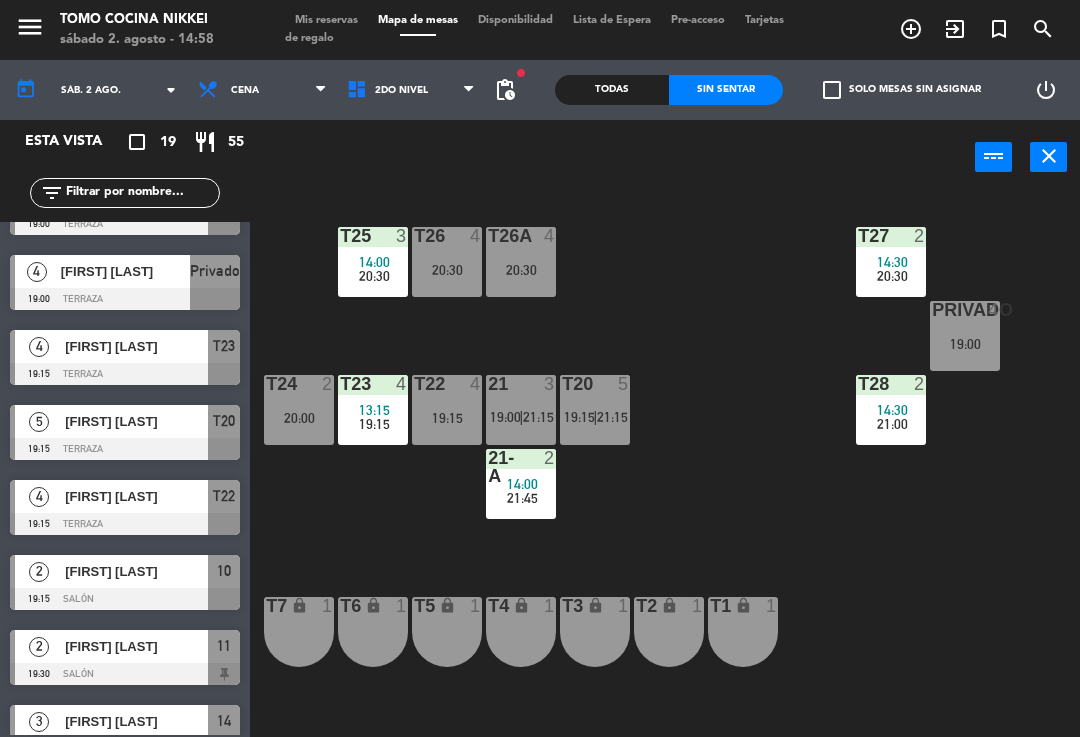 click on "sáb. 2 ago." 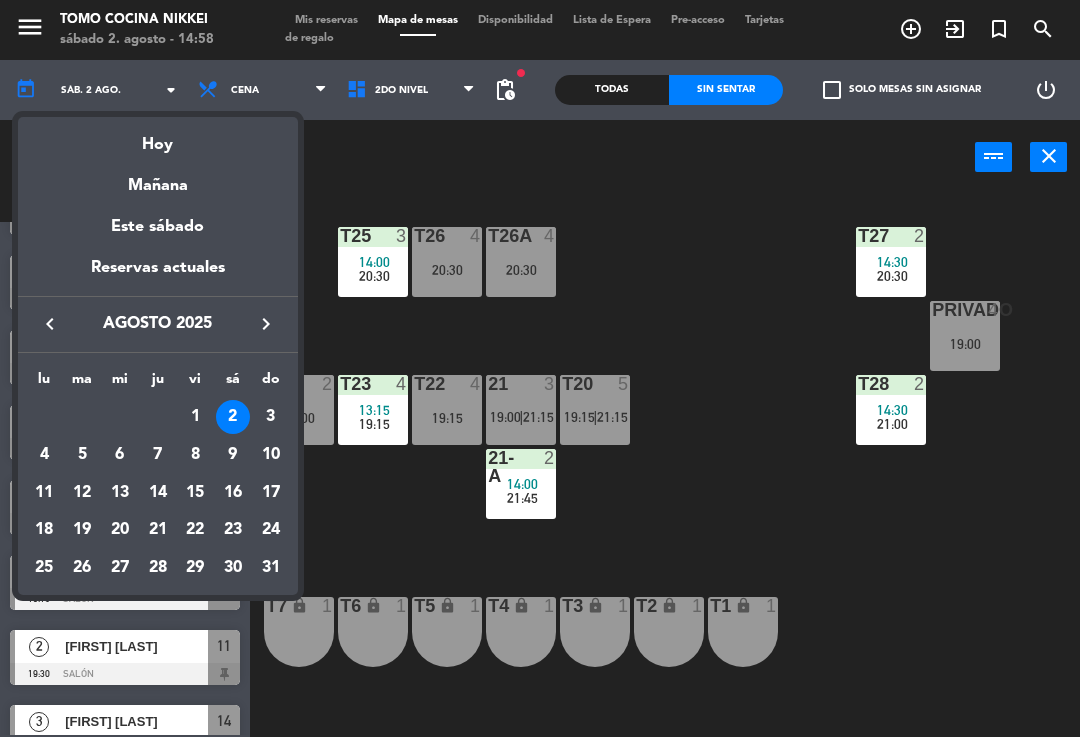 click on "4" at bounding box center [44, 455] 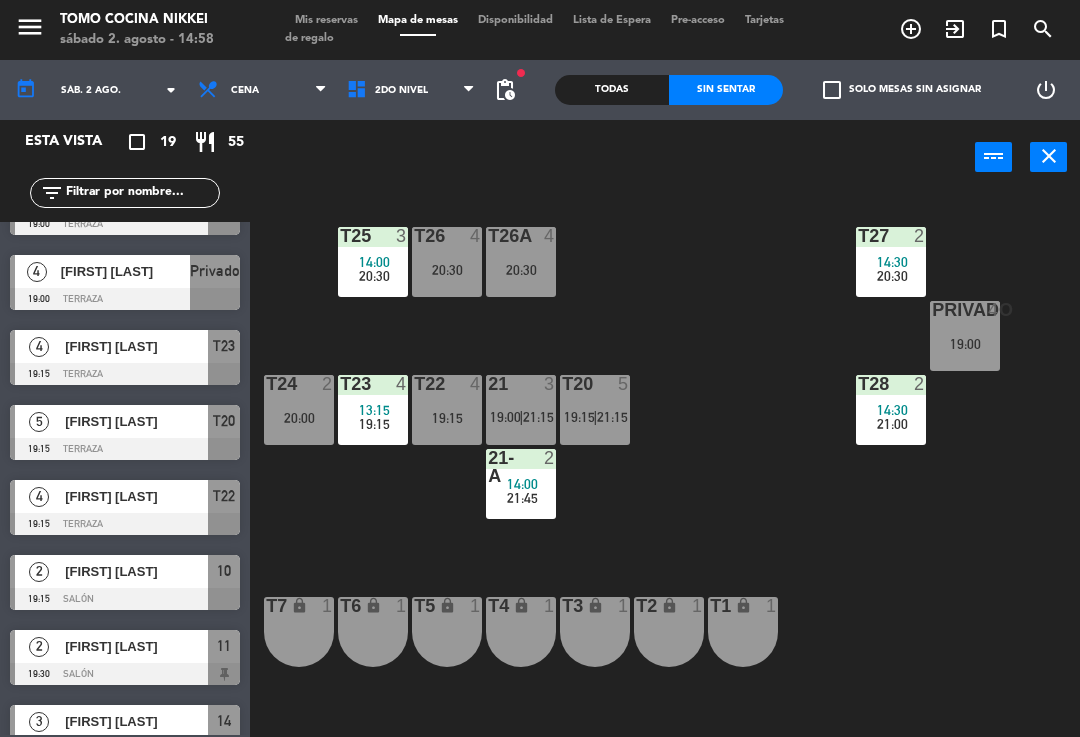 type on "lun. 4 ago." 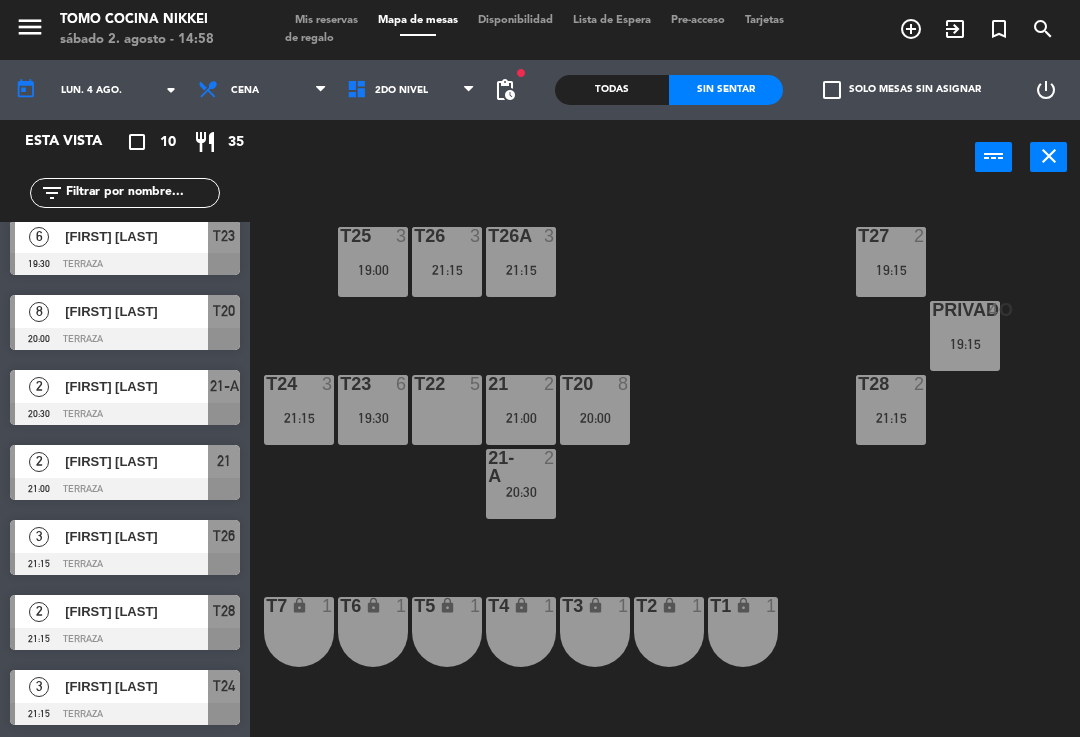 scroll, scrollTop: 237, scrollLeft: 0, axis: vertical 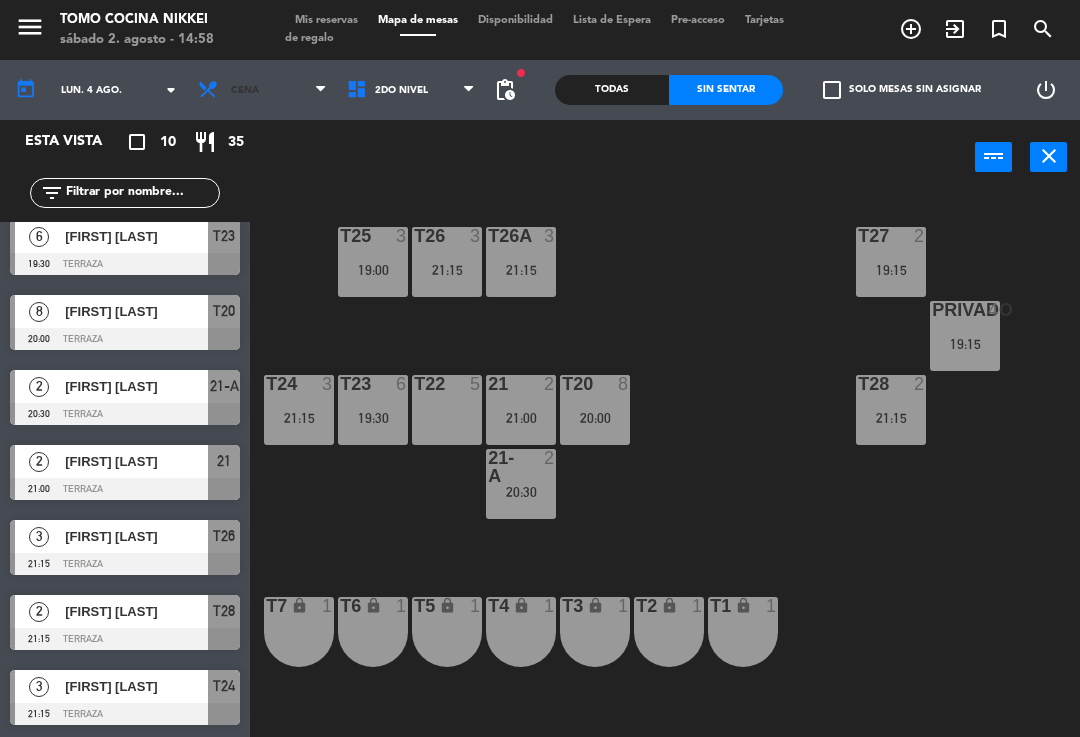 click on "Cena" at bounding box center [262, 90] 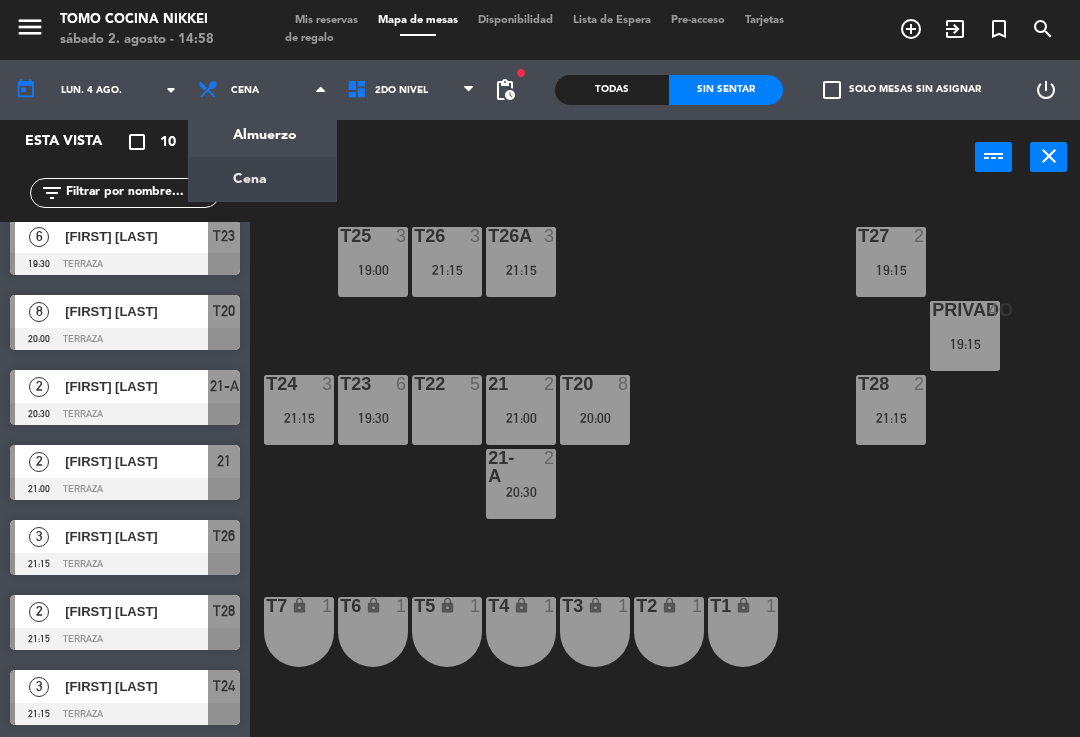 click on "menu  Tomo Cocina Nikkei   sábado 2. agosto - 14:58   Mis reservas   Mapa de mesas   Disponibilidad   Lista de Espera   Pre-acceso   Tarjetas de regalo  add_circle_outline exit_to_app turned_in_not search today    lun. 4 ago. arrow_drop_down  Almuerzo  Cena  Cena  Almuerzo  Cena  1er Nivel   2do Nivel   2do Nivel   1er Nivel   2do Nivel  fiber_manual_record pending_actions  Todas  Sin sentar  check_box_outline_blank   Solo mesas sin asignar   power_settings_new   Esta vista   crop_square  10  restaurant  35 filter_list  3   [FIRST] [LAST]   19:00   Terraza  T25  4   [FIRST] [LAST]   19:15   Terraza  Privado  2   [FIRST] [LAST]   19:15   Terraza  T27  6   [FIRST] [LAST]   19:30   Terraza  T23  8   [FIRST] [LAST]   20:00   Terraza  T20  2   [FIRST] [LAST]   20:30   Terraza  21-A  2   [FIRST] [LAST]   21:00   Terraza  21  3   [FIRST] [LAST]   21:15   Terraza  T26  2   [FIRST] [LAST]   21:15   Terraza  T28  3   [FIRST] [LAST]   21:15   Terraza  T24 power_input close T27  2   19:15  T25  3   19:00   3" 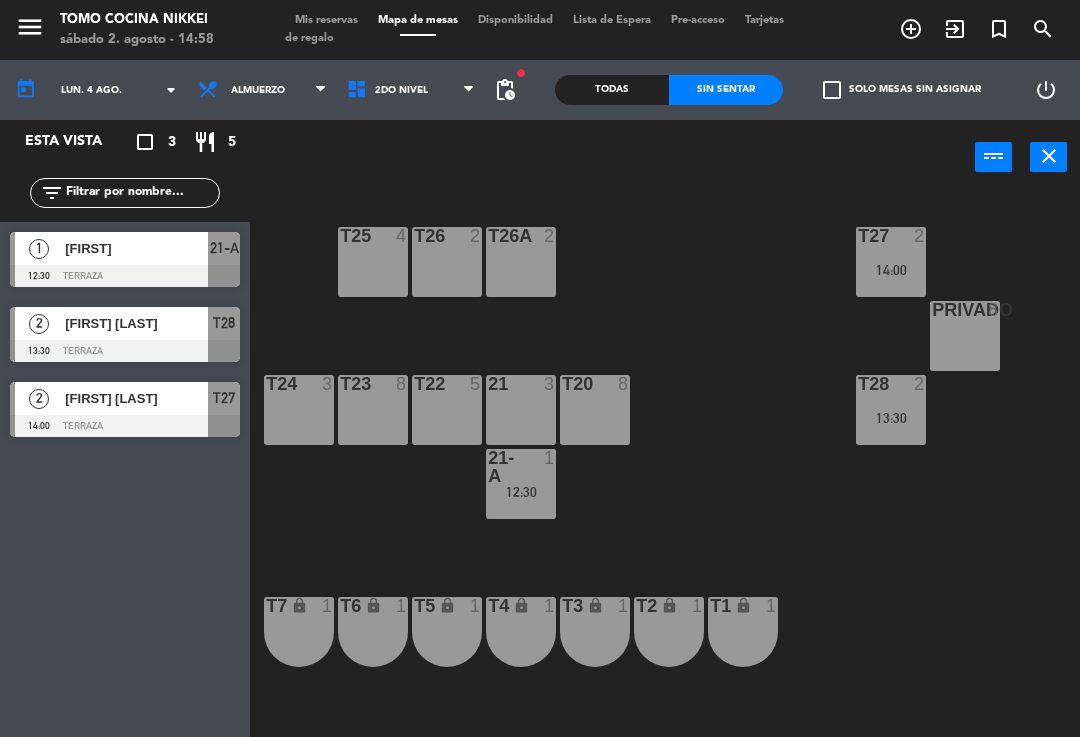 scroll, scrollTop: 0, scrollLeft: 0, axis: both 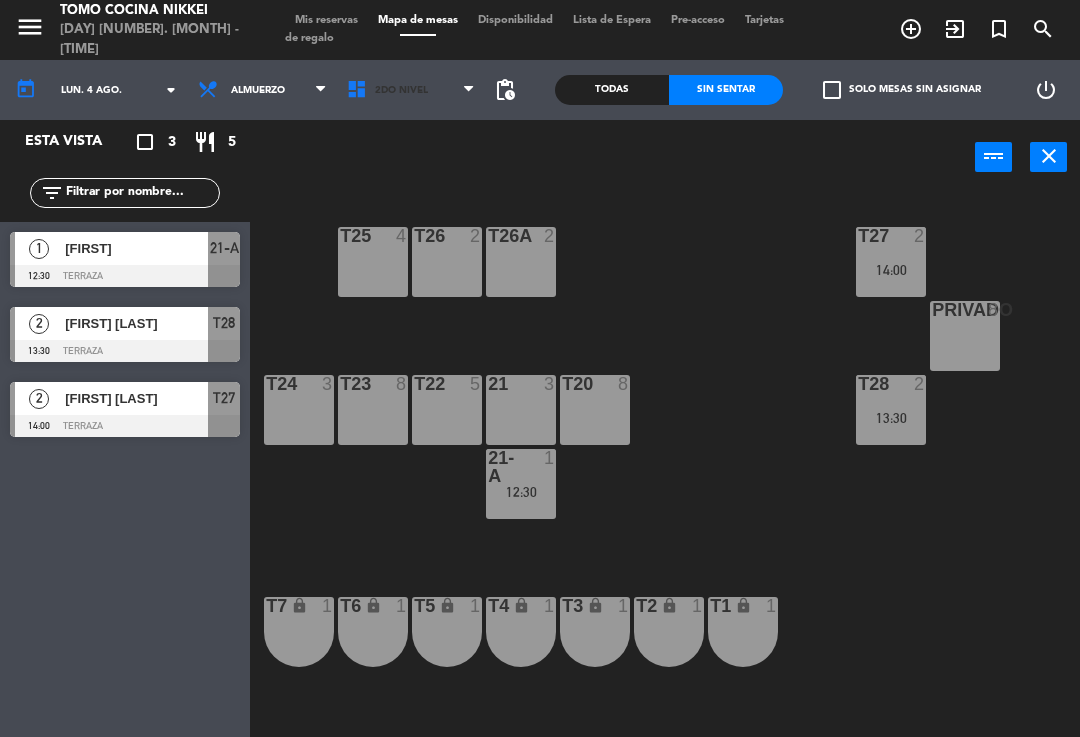 click on "2do Nivel" at bounding box center (401, 90) 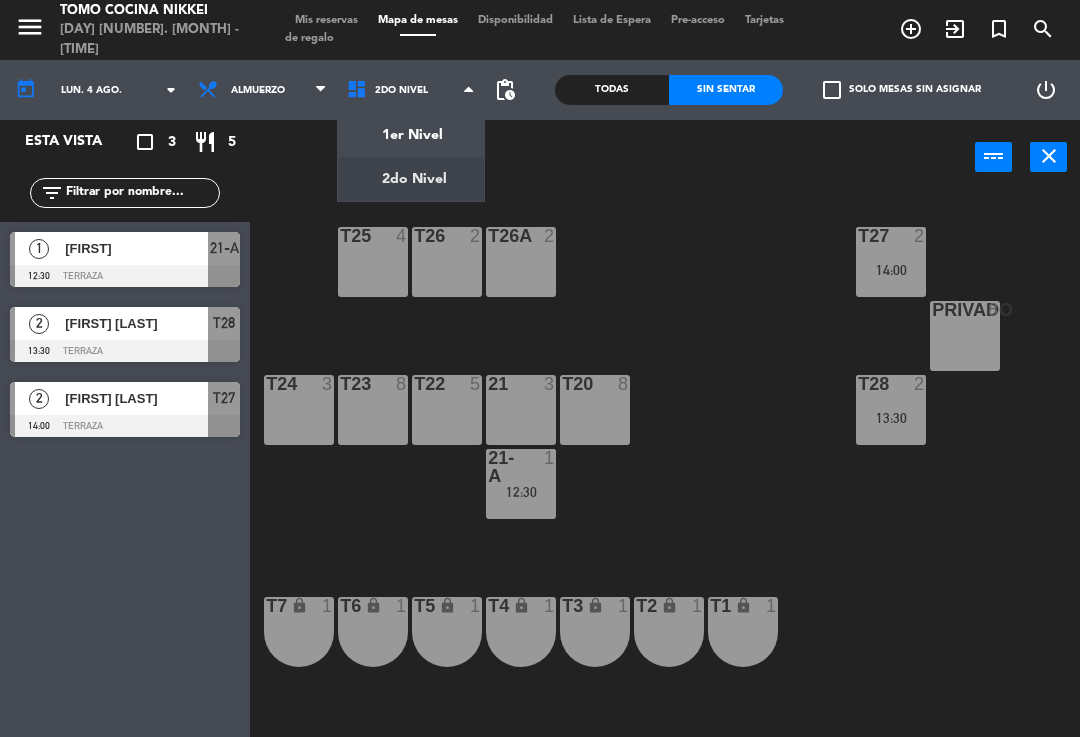 click on "T27  2   14:00  T25  4  T26A  2  T26  2  Privado  8  T24  3  T23  8  T22  5  21  3  T20  8  T28  2   13:30  21-A  1   12:30  T7 lock  1  T6 lock  1  T5 lock  1  T4 lock  1  T3 lock  1  T2 lock  1  T1 lock  1" 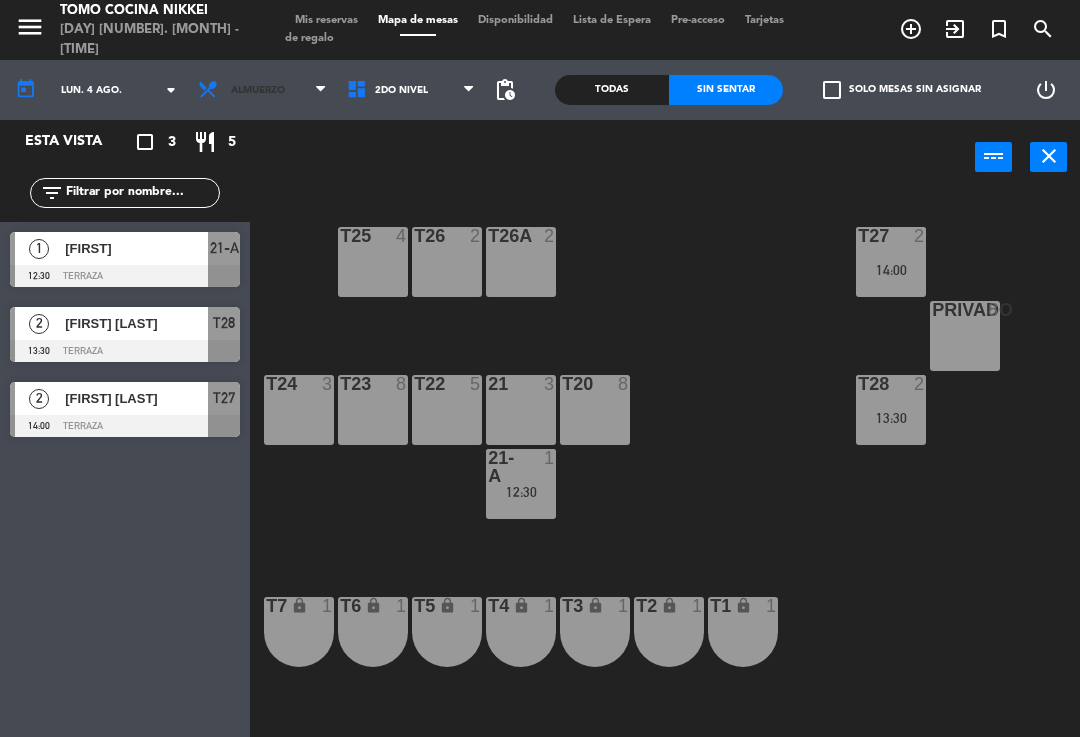 click on "Almuerzo" at bounding box center [262, 90] 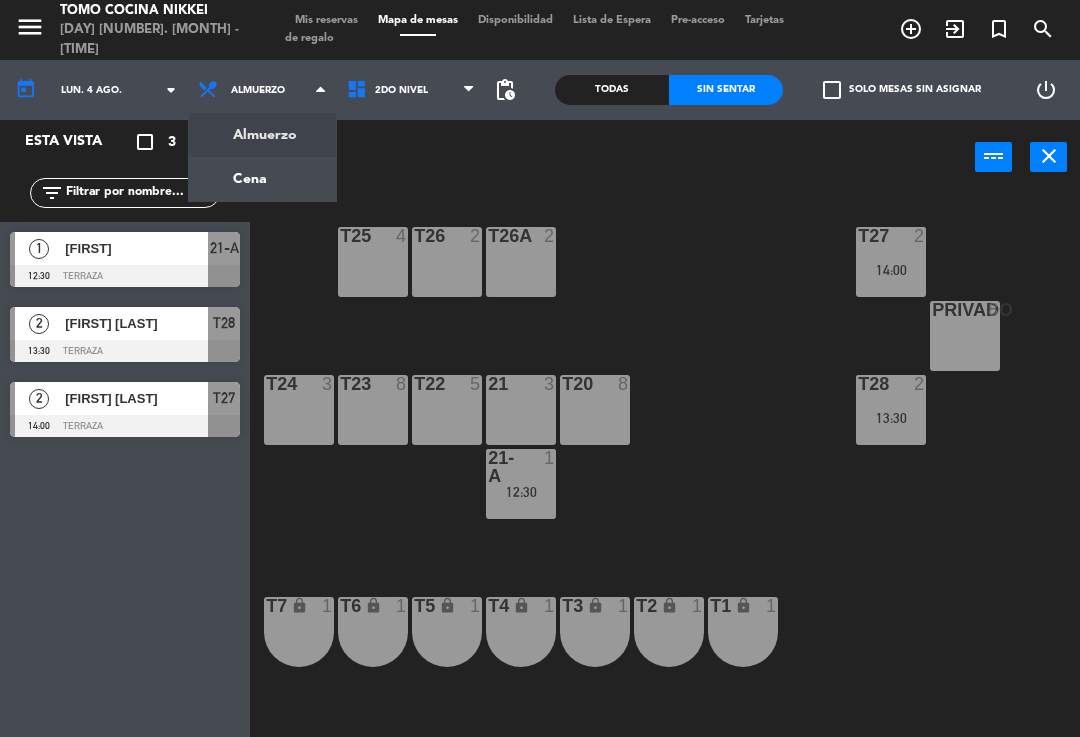 click on "T27  2   14:00  T25  4  T26A  2  T26  2  Privado  8  T24  3  T23  8  T22  5  21  3  T20  8  T28  2   13:30  21-A  1   12:30  T7 lock  1  T6 lock  1  T5 lock  1  T4 lock  1  T3 lock  1  T2 lock  1  T1 lock  1" 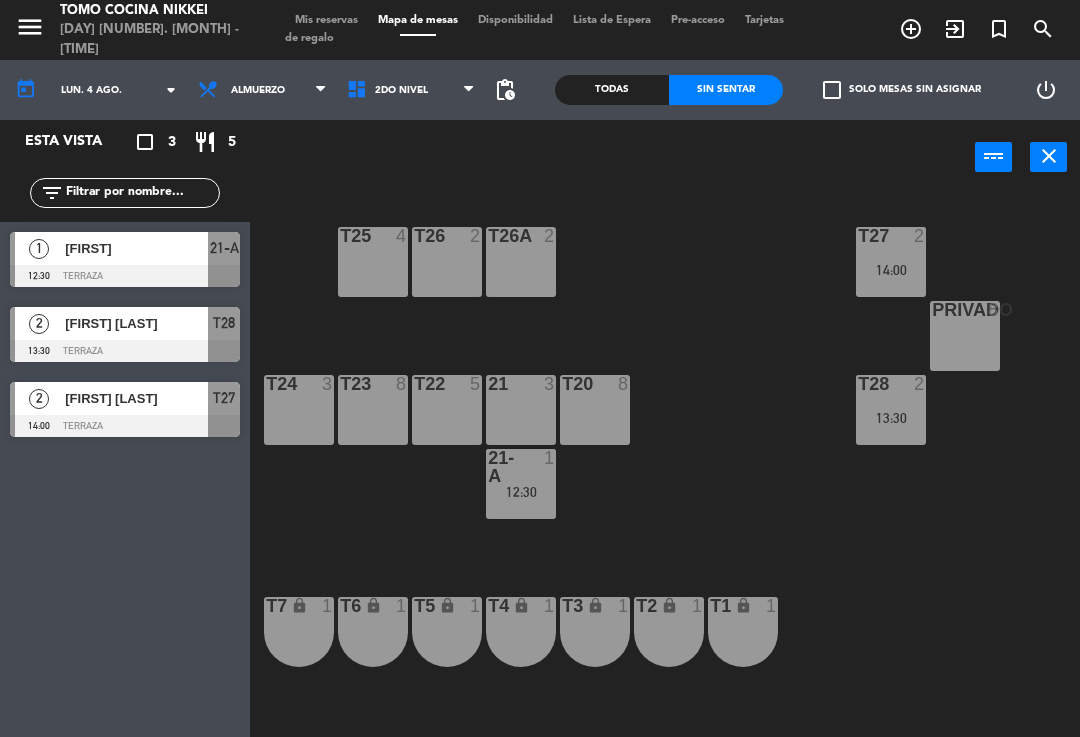 click on "Almuerzo" at bounding box center [262, 90] 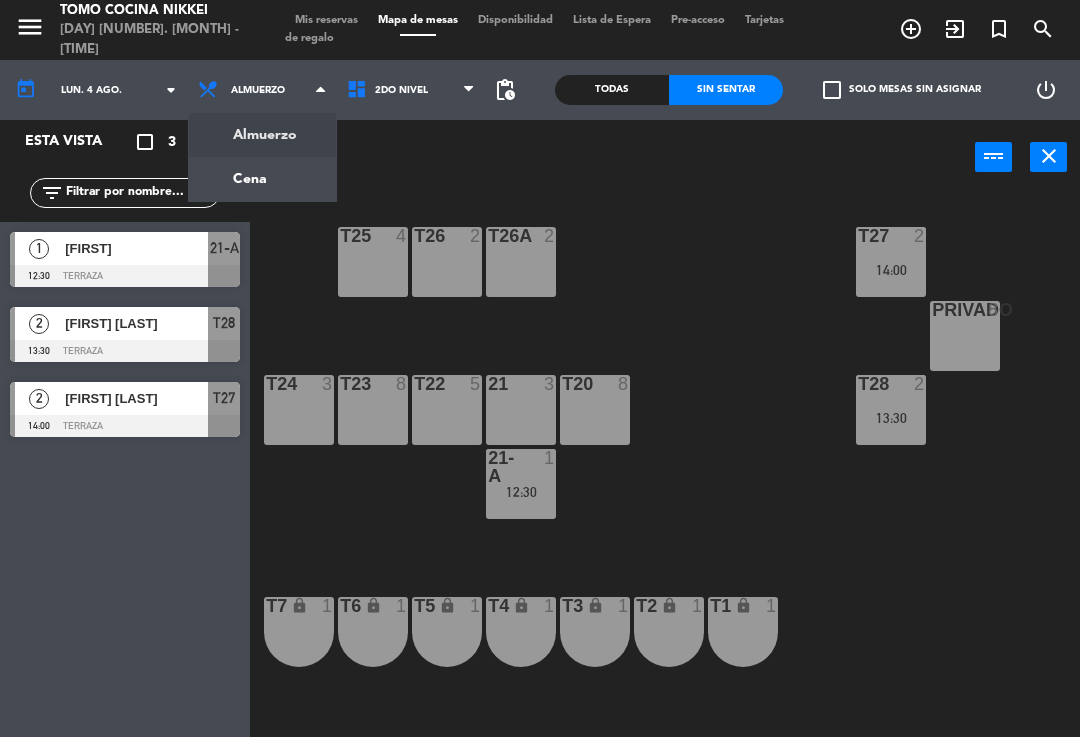click on "menu  Tomo Cocina Nikkei   sábado 2. agosto - 14:59   Mis reservas   Mapa de mesas   Disponibilidad   Lista de Espera   Pre-acceso   Tarjetas de regalo  add_circle_outline exit_to_app turned_in_not search today    lun. 4 ago. arrow_drop_down  Almuerzo  Cena  Almuerzo  Almuerzo  Cena  1er Nivel   2do Nivel   2do Nivel   1er Nivel   2do Nivel  pending_actions  Todas  Sin sentar  check_box_outline_blank   Solo mesas sin asignar   power_settings_new   Esta vista   crop_square  3  restaurant  5 filter_list  1   [FIRST]   12:30   Terraza  21-A  2   [FIRST] [LAST]   13:30   Terraza  T28  2   [FIRST] [LAST]   14:00   Terraza  T27 power_input close T27  2   14:00  T25  4  T26A  2  T26  2  Privado  8  T24  3  T23  8  T22  5  21  3  T20  8  T28  2   13:30  21-A  1   12:30  T7 lock  1  T6 lock  1  T5 lock  1  T4 lock  1  T3 lock  1  T2 lock  1  T1 lock  1" 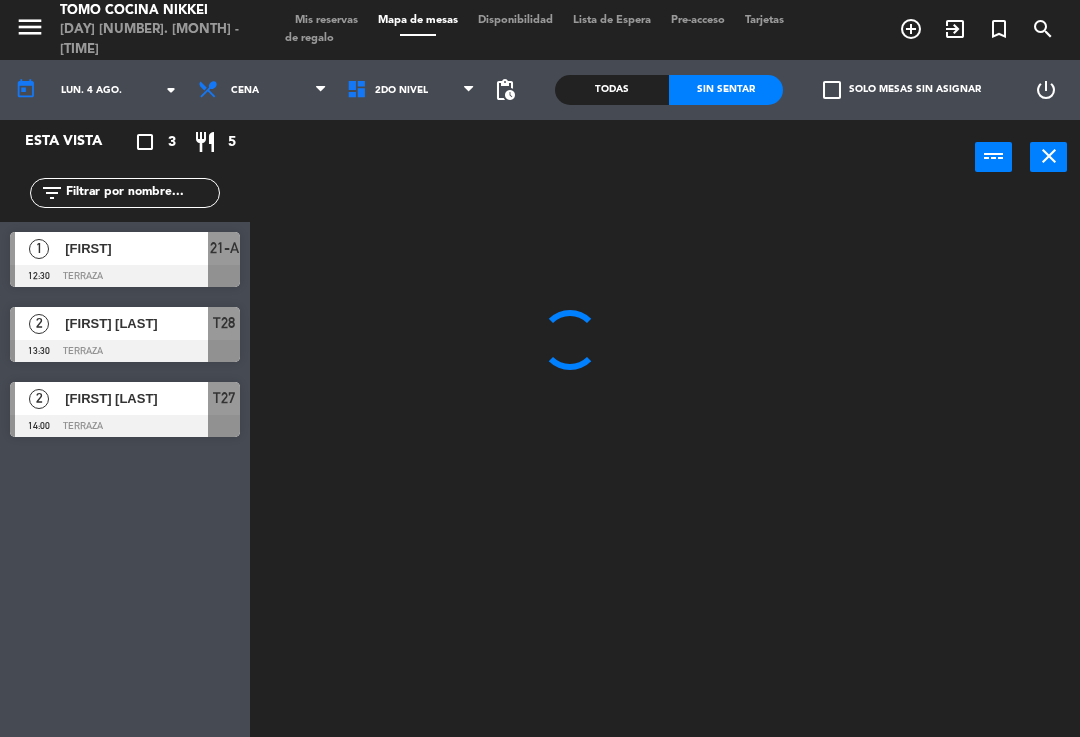 click on "Cena" at bounding box center (262, 90) 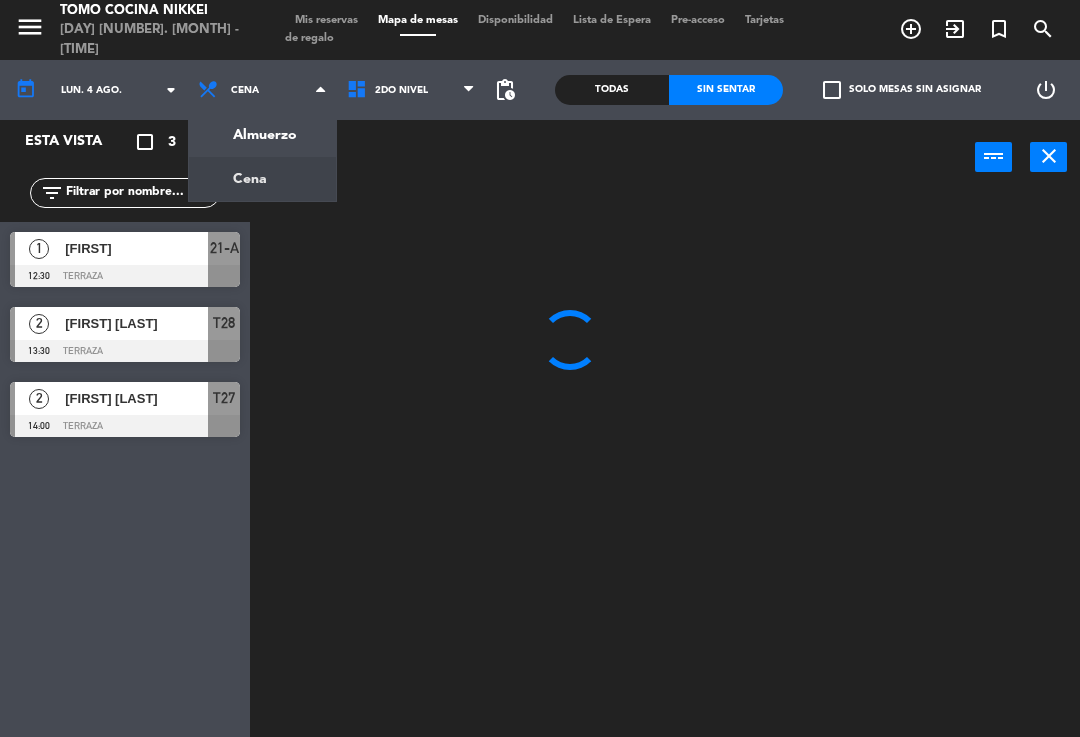 click on "menu  Tomo Cocina Nikkei   sábado 2. agosto - 14:59   Mis reservas   Mapa de mesas   Disponibilidad   Lista de Espera   Pre-acceso   Tarjetas de regalo  add_circle_outline exit_to_app turned_in_not search today    lun. 4 ago. arrow_drop_down  Almuerzo  Cena  Cena  Almuerzo  Cena  1er Nivel   2do Nivel   2do Nivel   1er Nivel   2do Nivel  pending_actions  Todas  Sin sentar  check_box_outline_blank   Solo mesas sin asignar   power_settings_new   Esta vista   crop_square  3  restaurant  5 filter_list  1   [FIRST]   12:30   Terraza  21-A  2   [FIRST] [LAST]   13:30   Terraza  T28  2   [FIRST] [LAST]   14:00   Terraza  T27 power_input close" 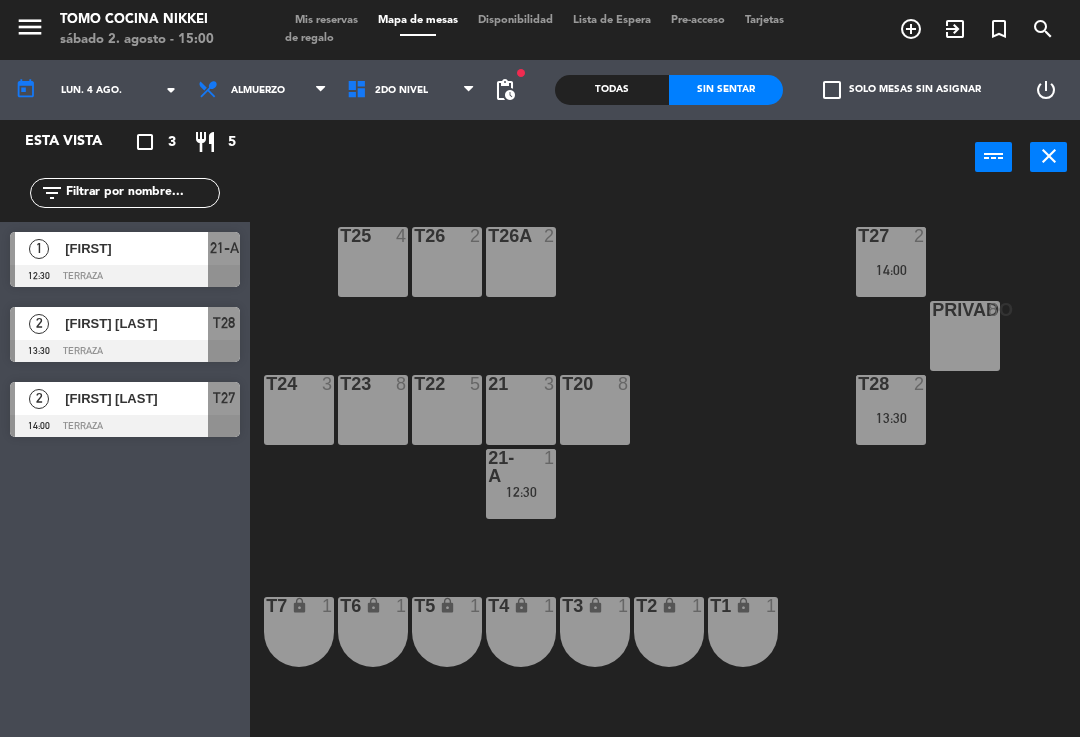click at bounding box center [299, 384] 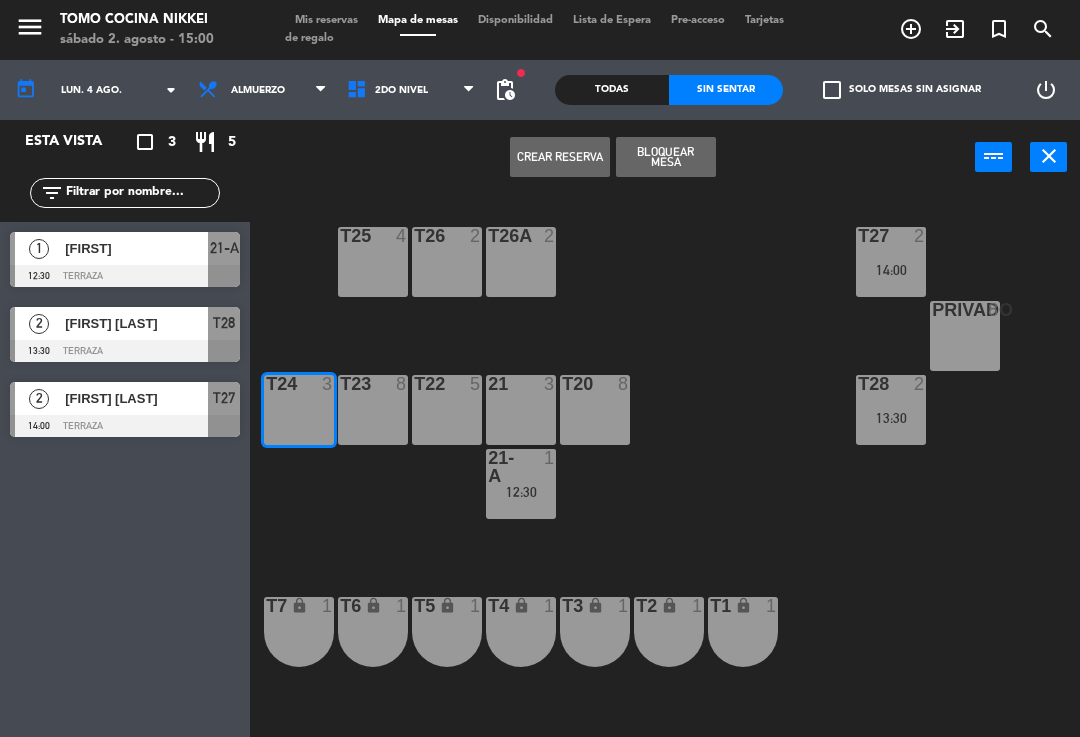click on "Crear Reserva" at bounding box center [560, 157] 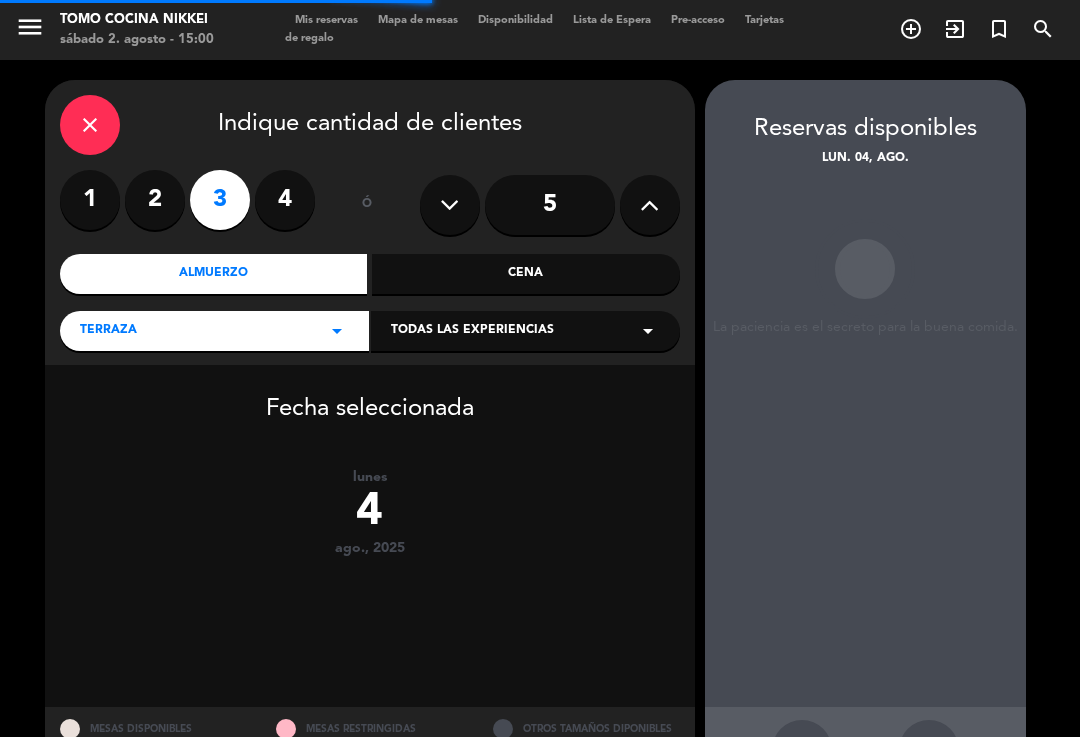 click on "2" at bounding box center [155, 200] 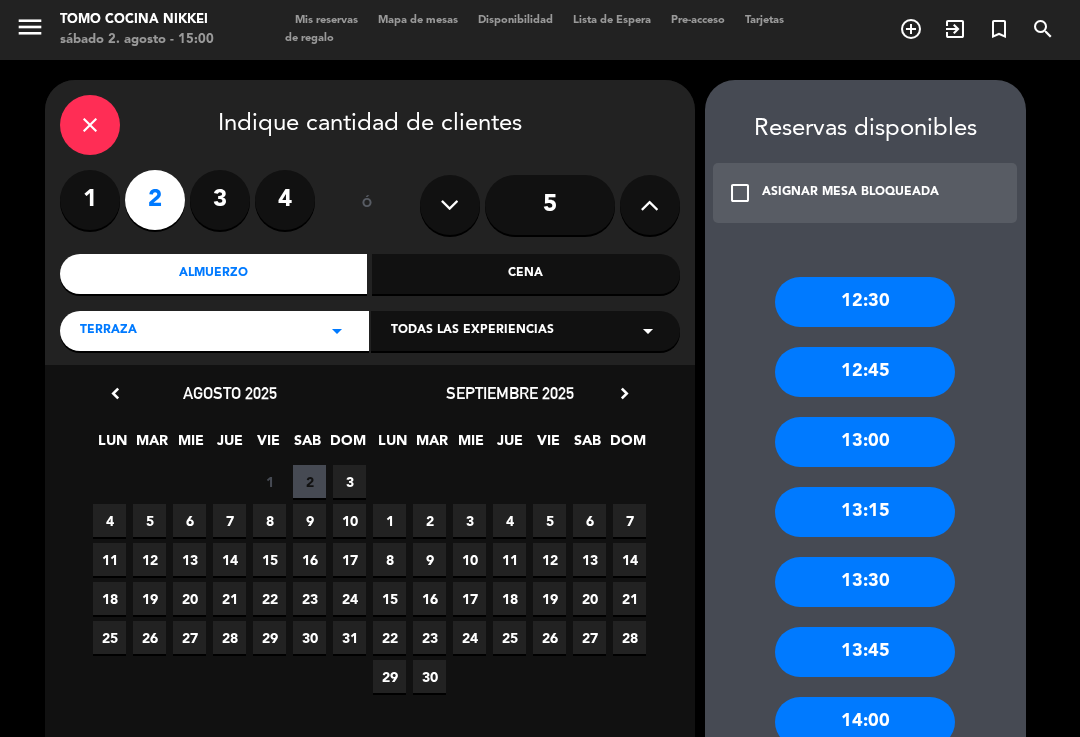 click on "4" at bounding box center [109, 520] 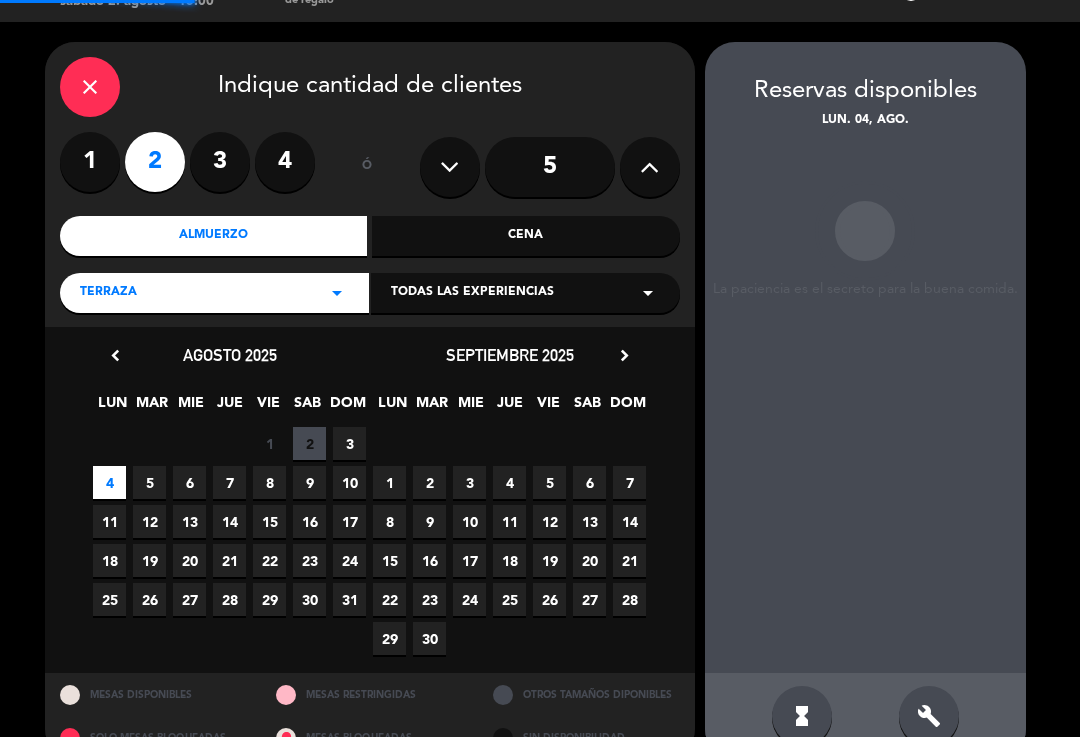 scroll, scrollTop: 47, scrollLeft: 0, axis: vertical 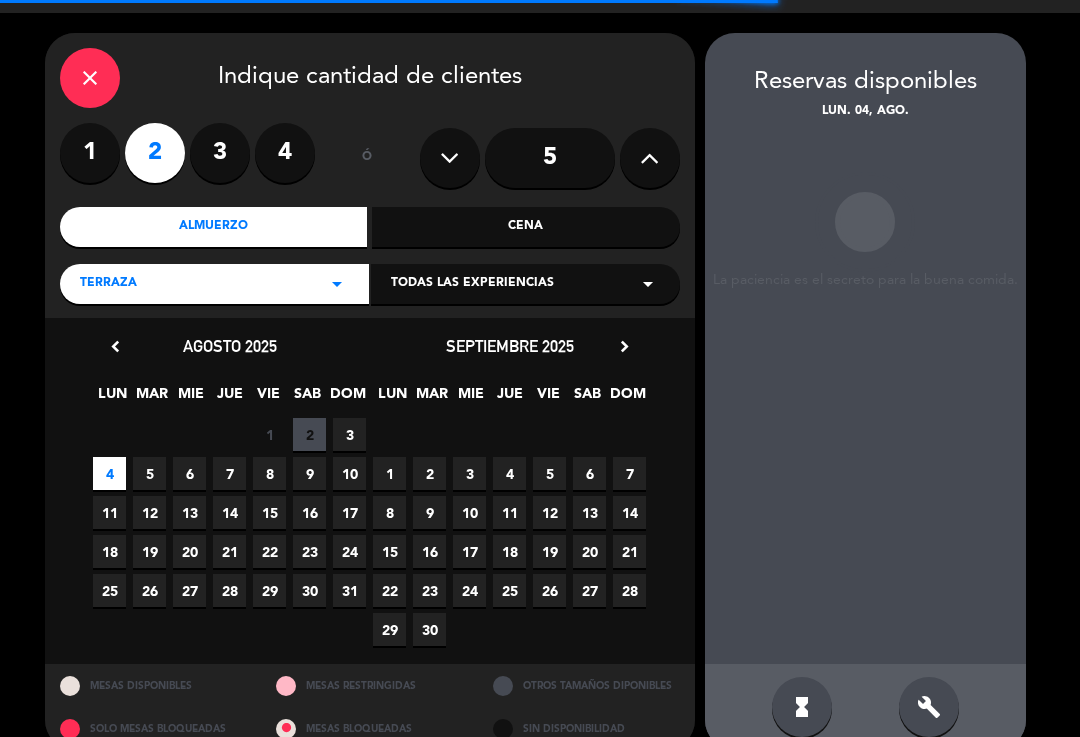 click on "Cena" at bounding box center [526, 227] 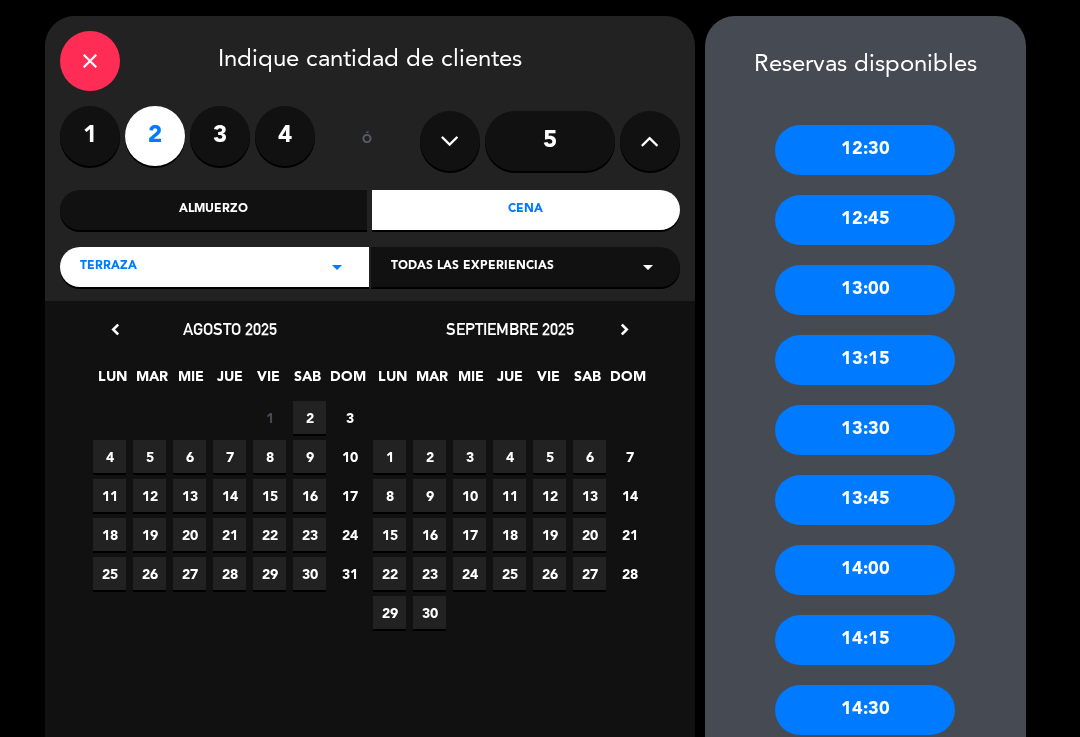 scroll, scrollTop: 53, scrollLeft: 0, axis: vertical 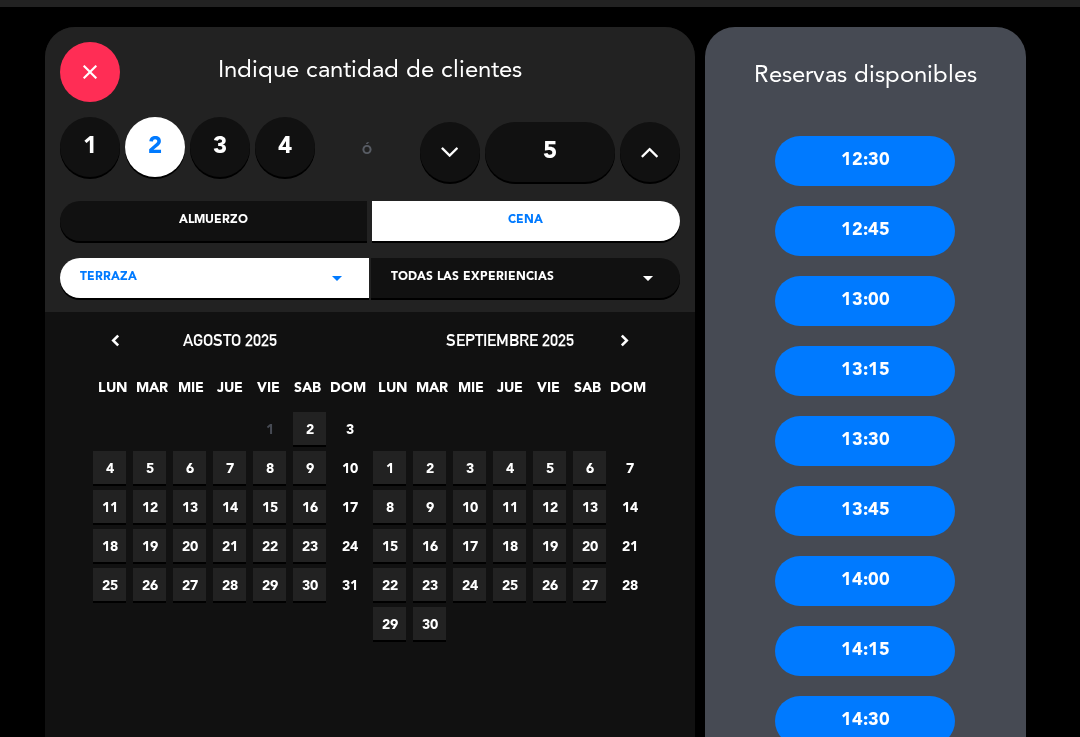 click on "Cena" at bounding box center [526, 221] 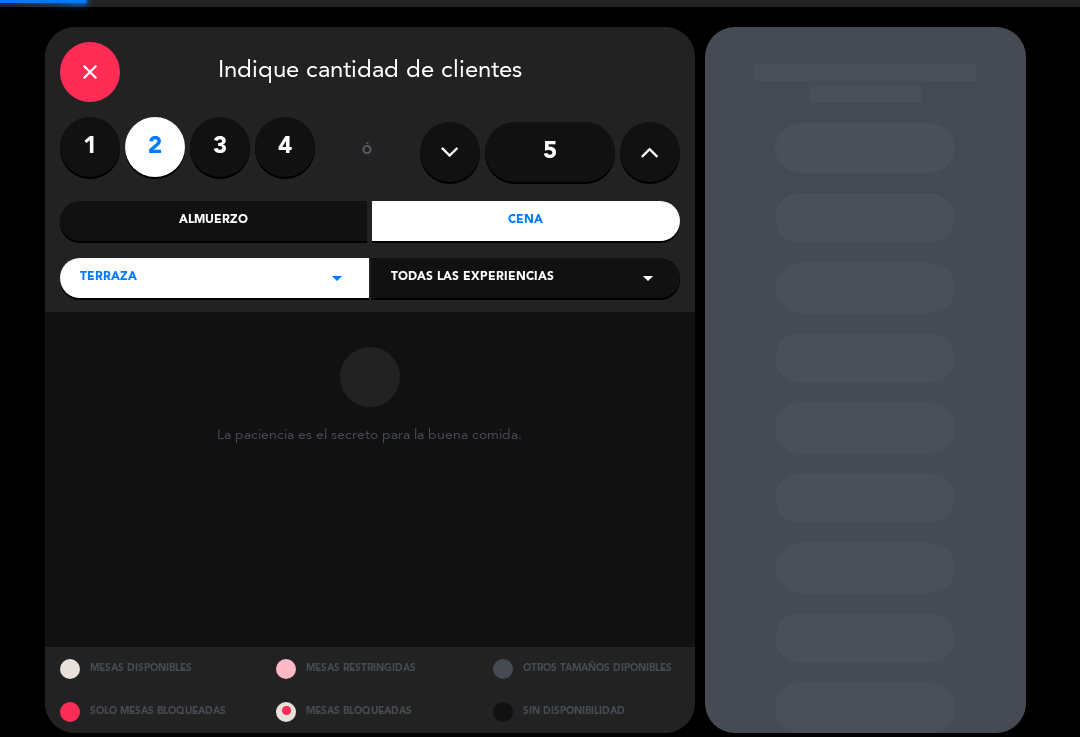 scroll, scrollTop: 36, scrollLeft: 0, axis: vertical 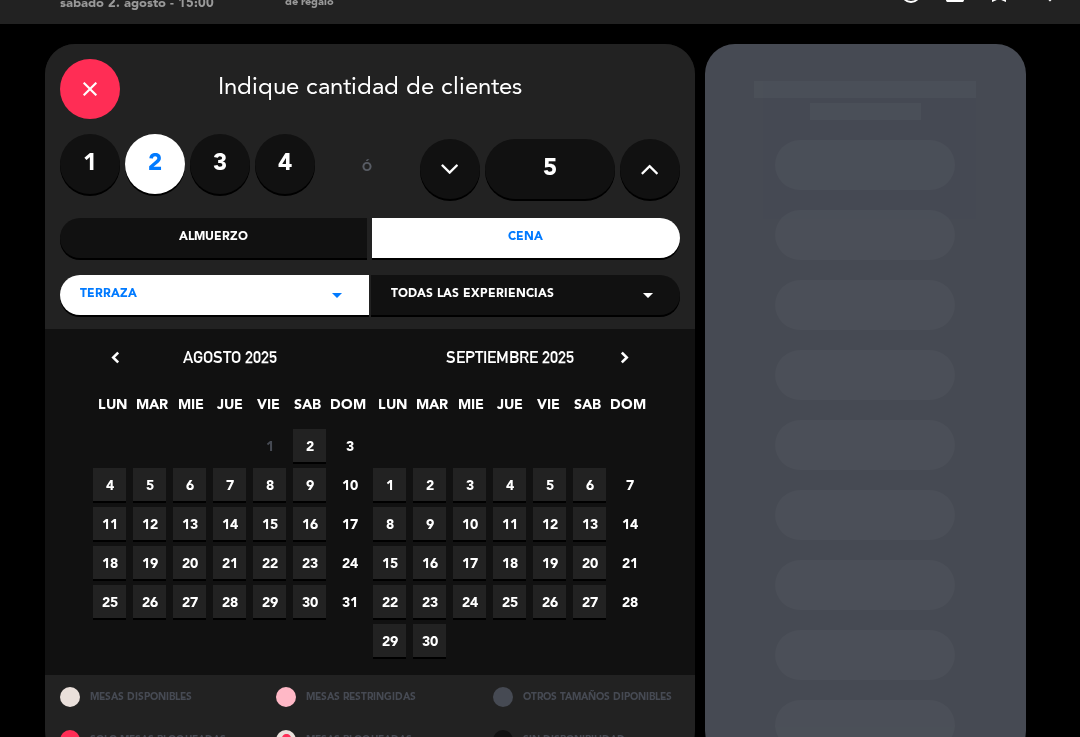 click on "4" at bounding box center [109, 484] 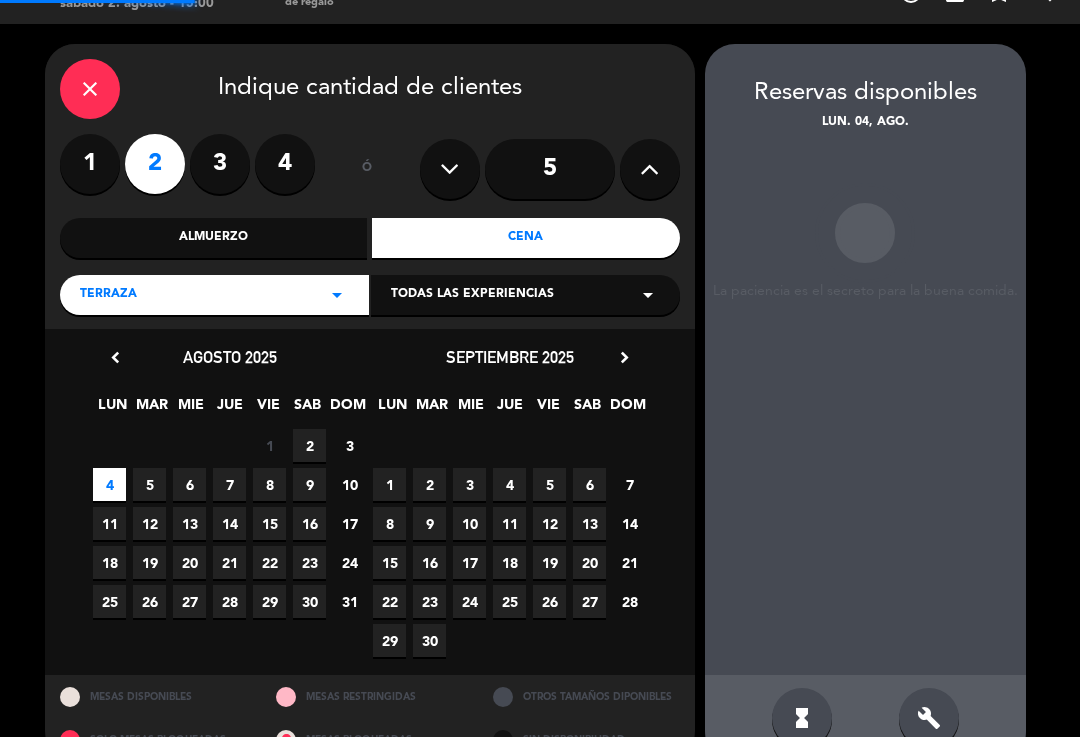 scroll, scrollTop: 42, scrollLeft: 0, axis: vertical 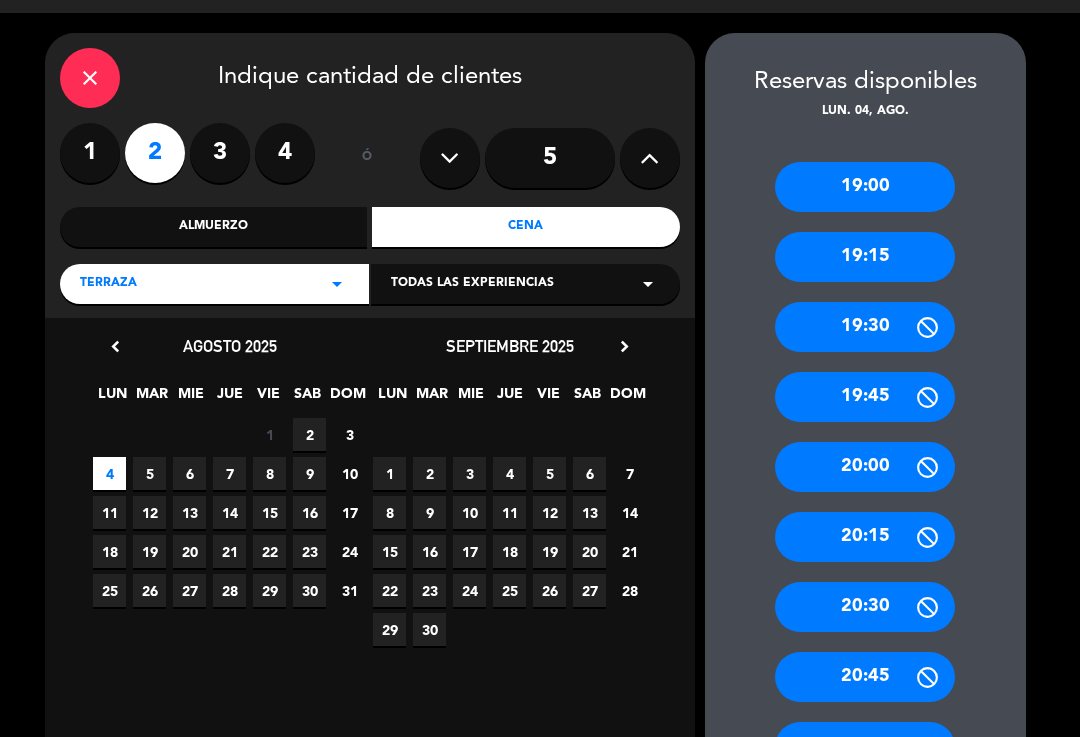 click on "19:00" at bounding box center (865, 187) 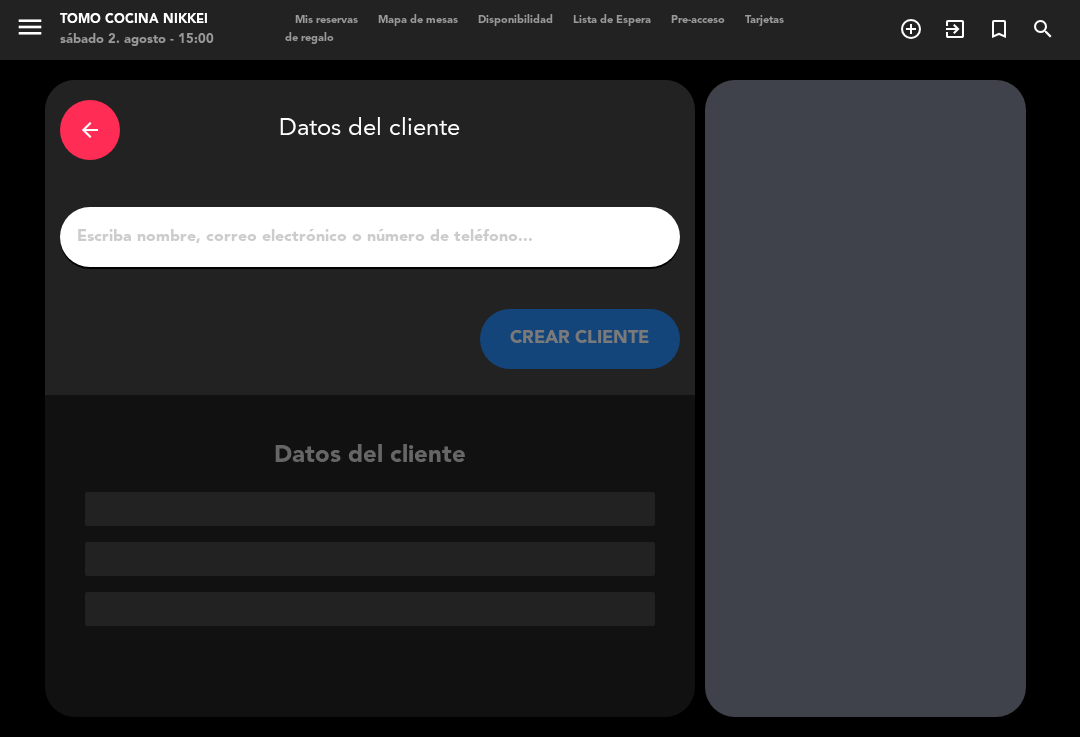 scroll, scrollTop: 0, scrollLeft: 0, axis: both 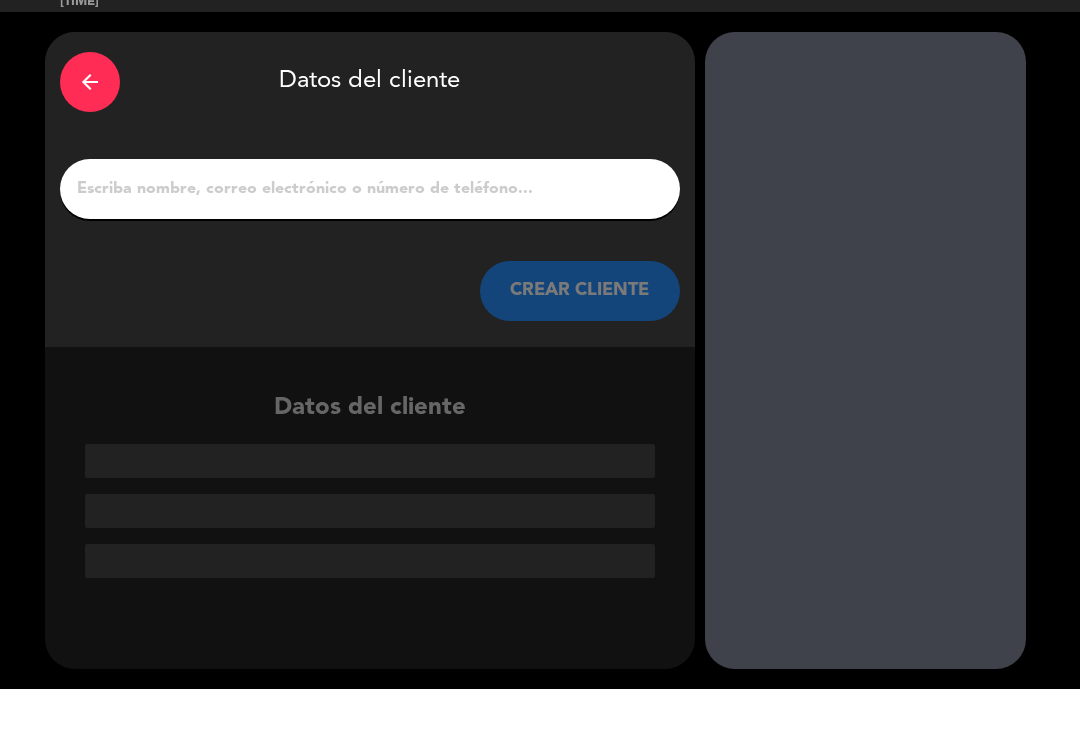 click on "arrow_back   Datos del cliente   CREAR CLIENTE   Datos del cliente" at bounding box center (540, 398) 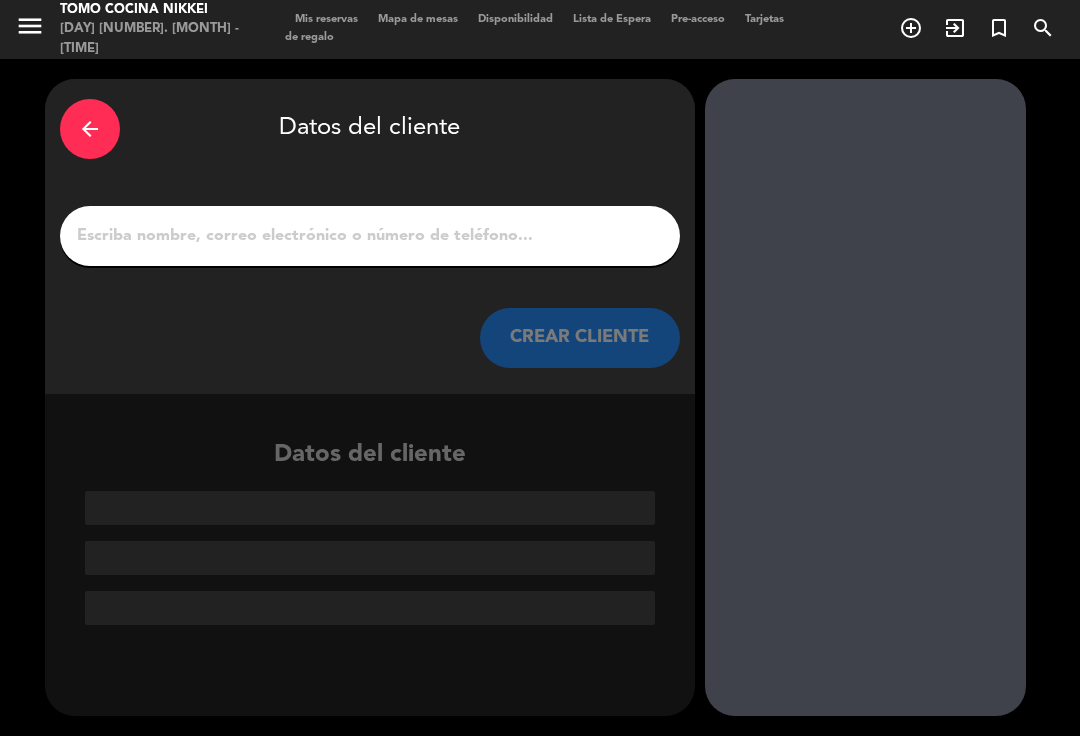 scroll, scrollTop: 0, scrollLeft: 0, axis: both 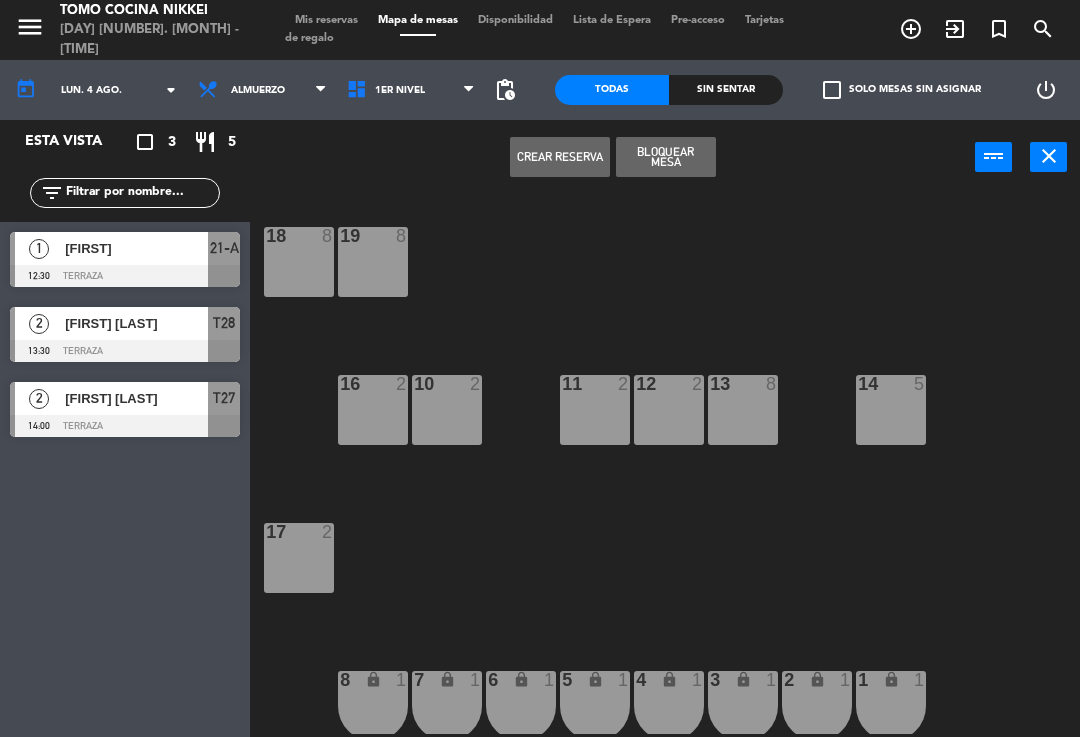 click on "lun. 4 ago." 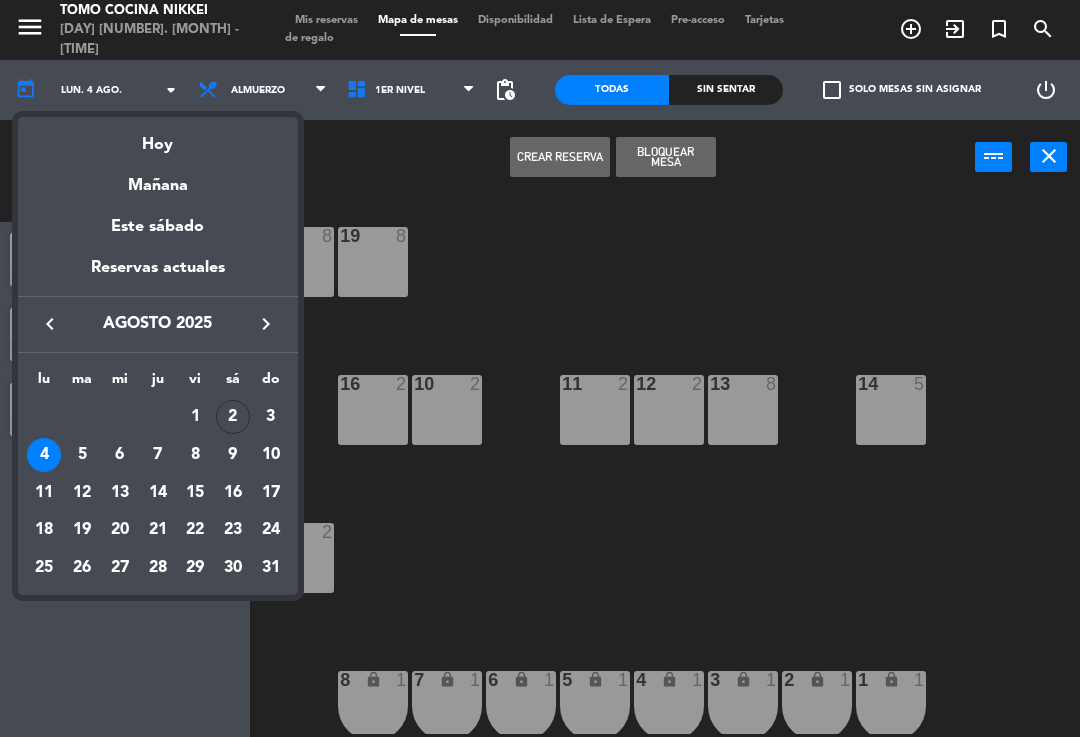 click on "Hoy" at bounding box center (158, 137) 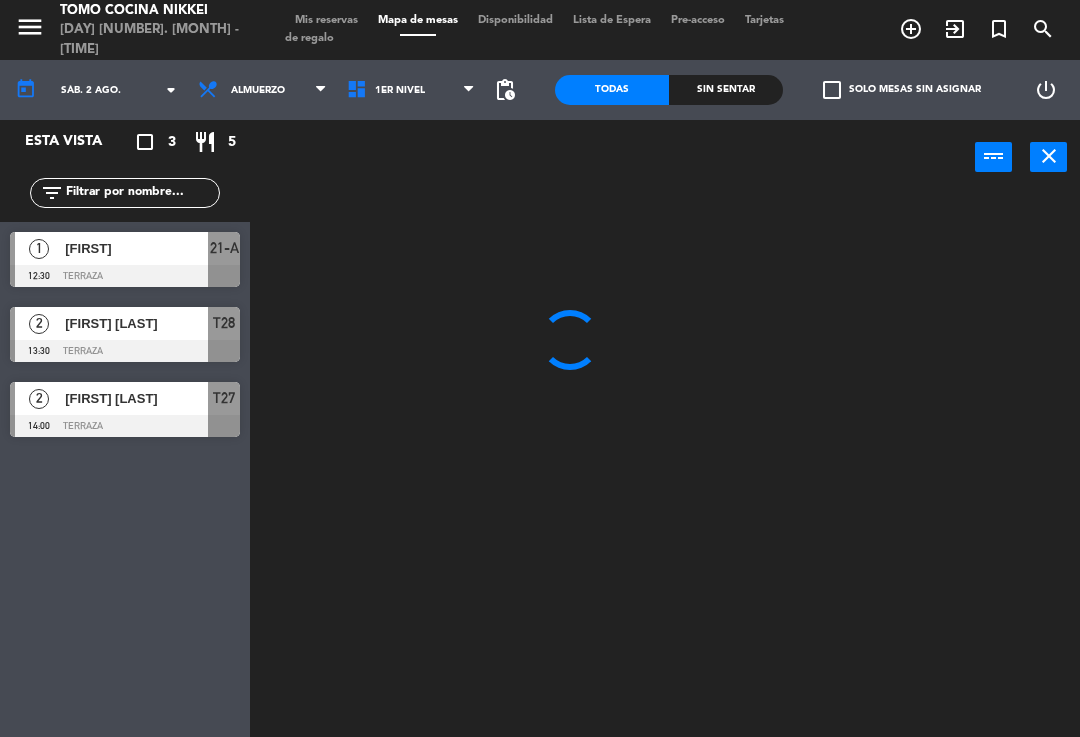 click on "Almuerzo" at bounding box center [262, 90] 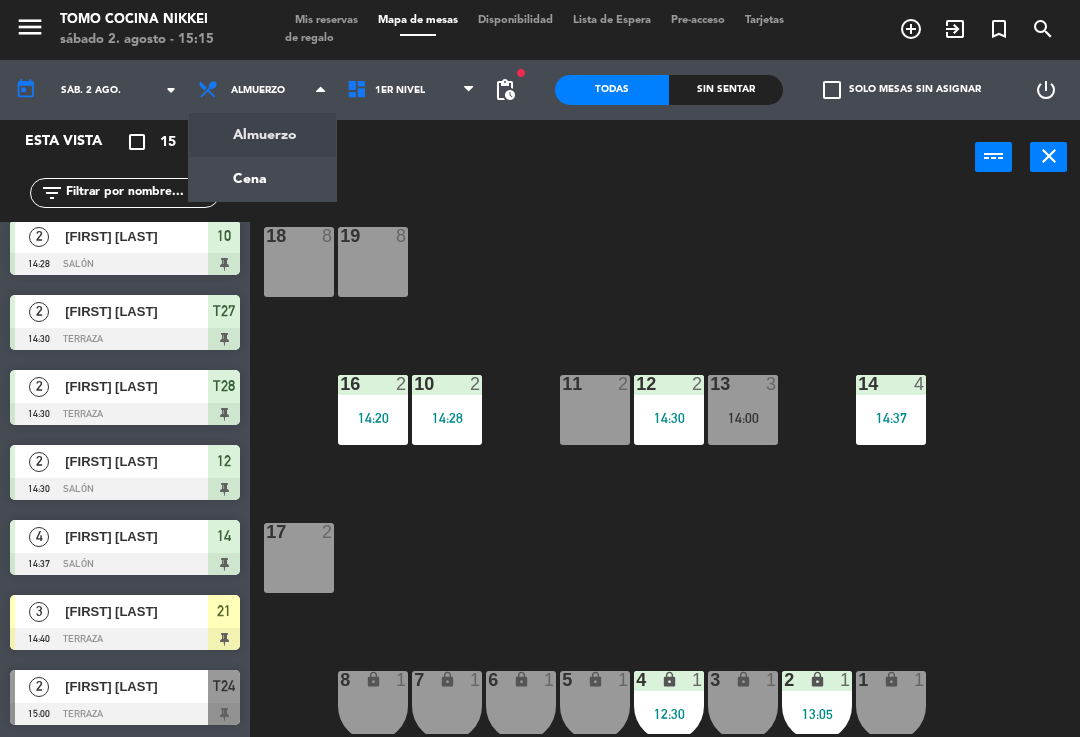 scroll, scrollTop: 612, scrollLeft: 0, axis: vertical 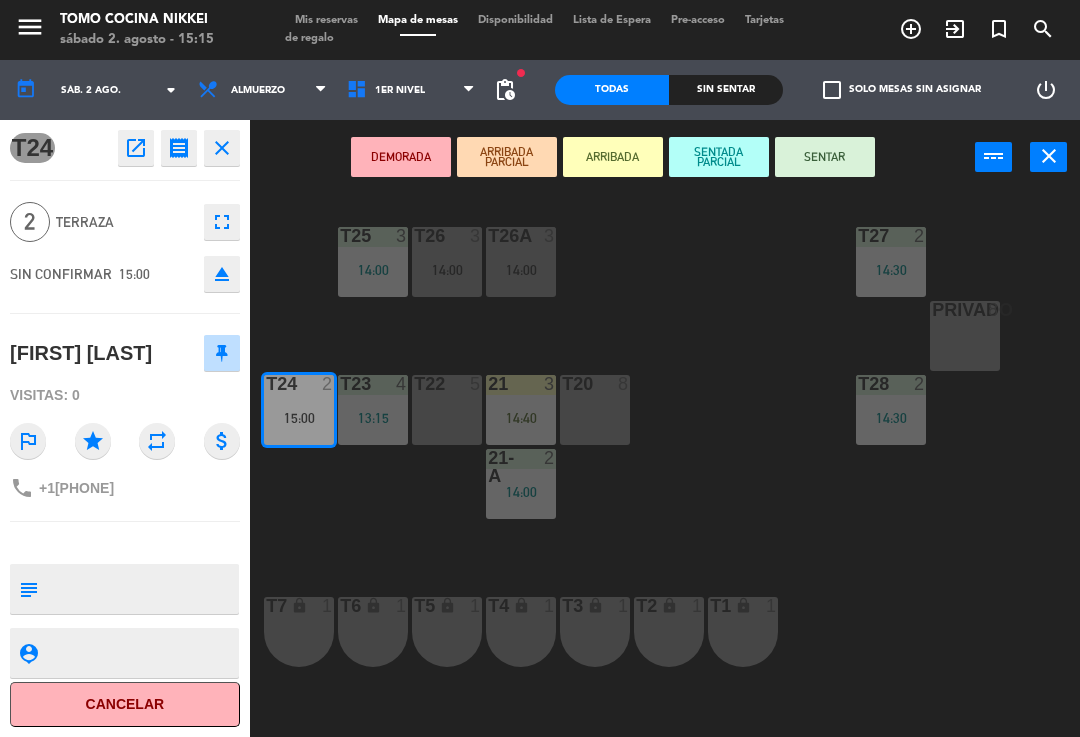 click on "SENTAR" at bounding box center (825, 157) 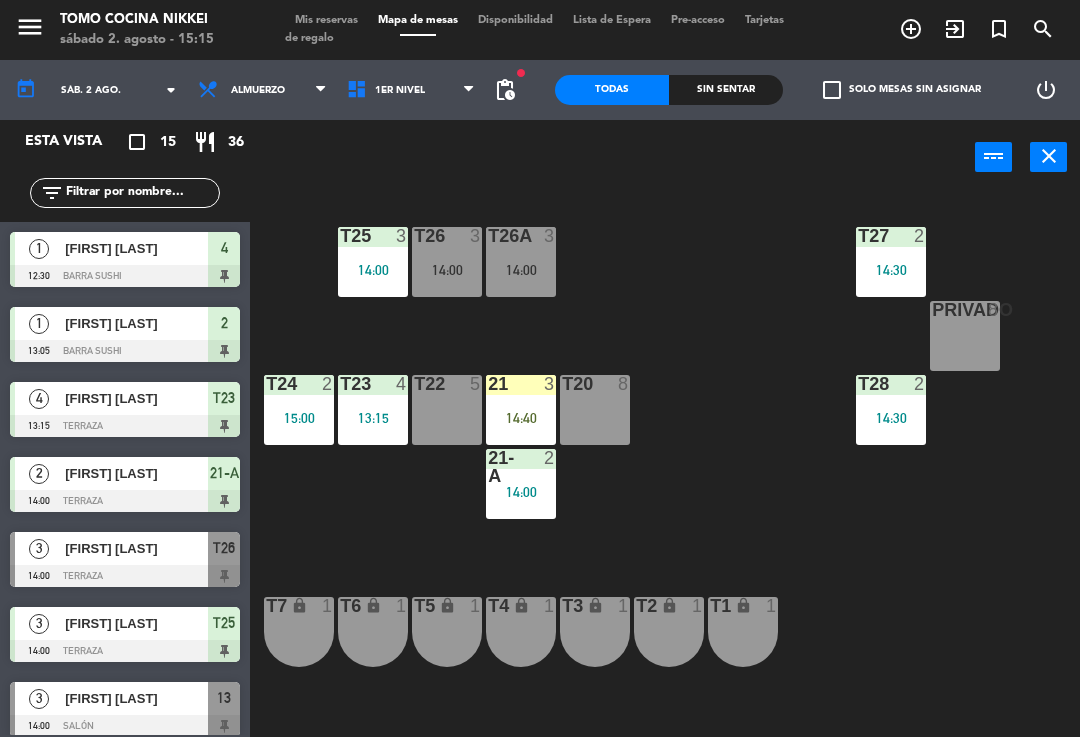scroll, scrollTop: 0, scrollLeft: 0, axis: both 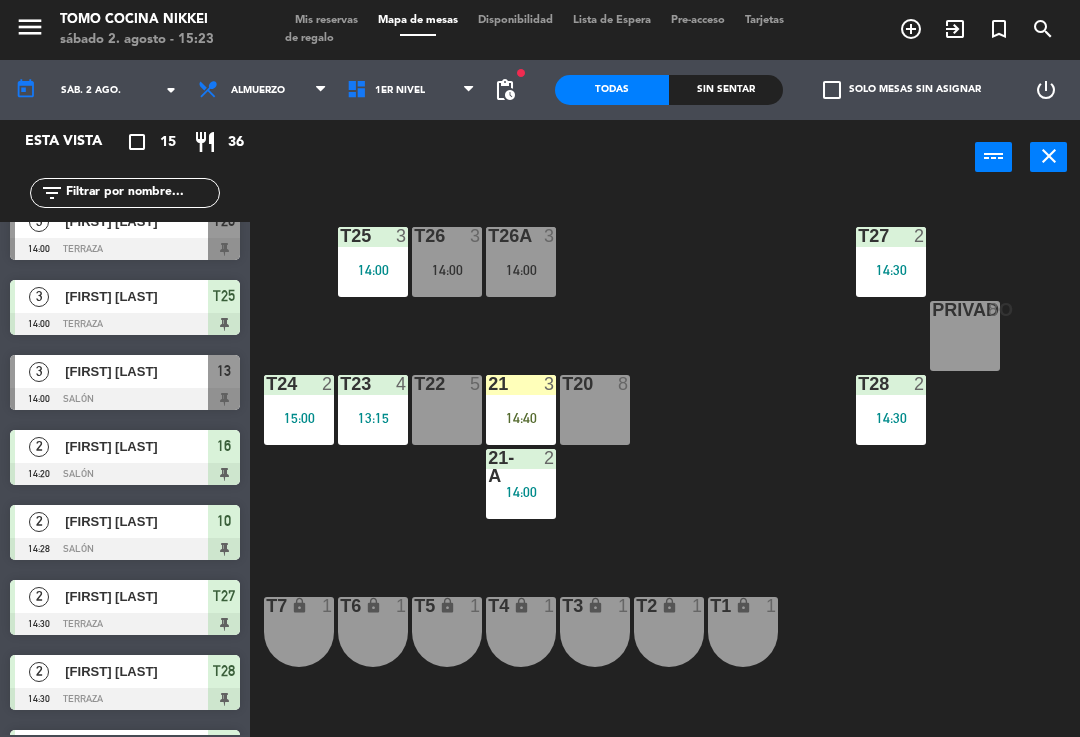 click on "sáb. 2 ago." 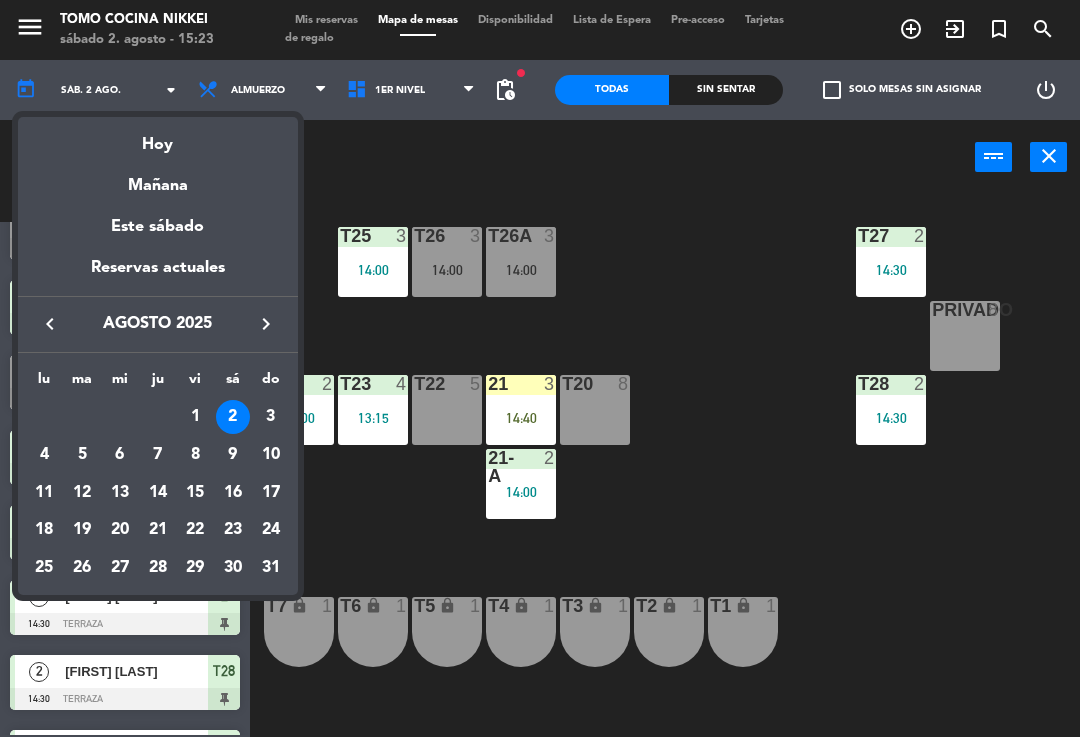 click on "Mañana" at bounding box center [158, 178] 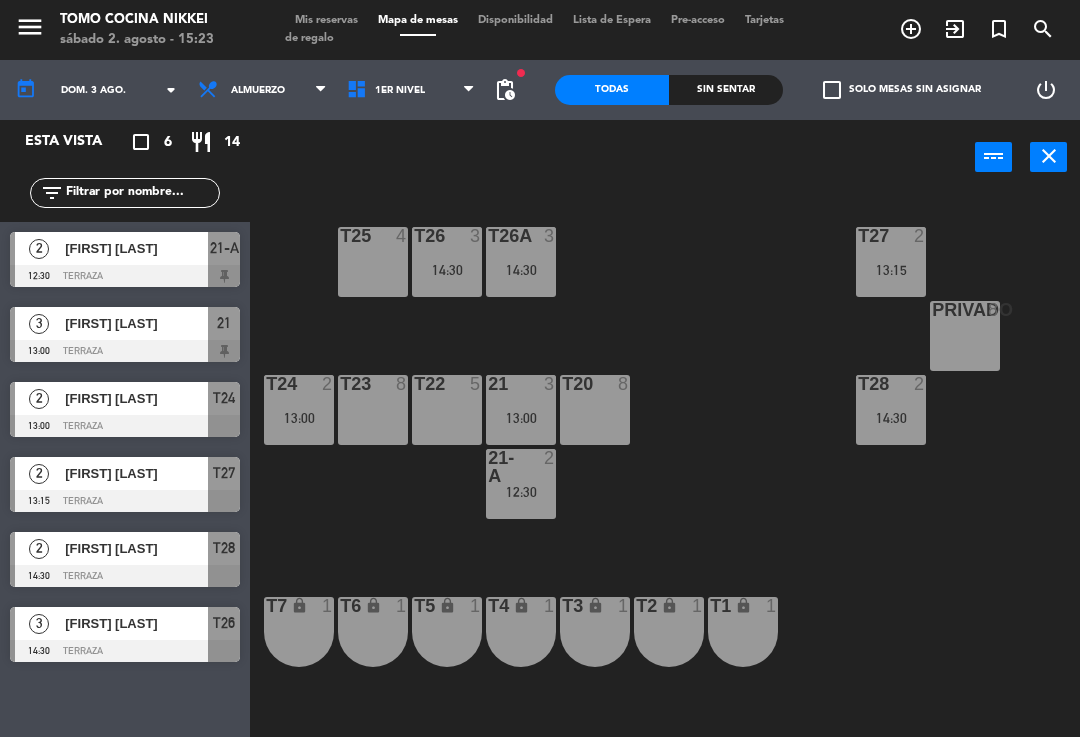 scroll, scrollTop: 0, scrollLeft: 0, axis: both 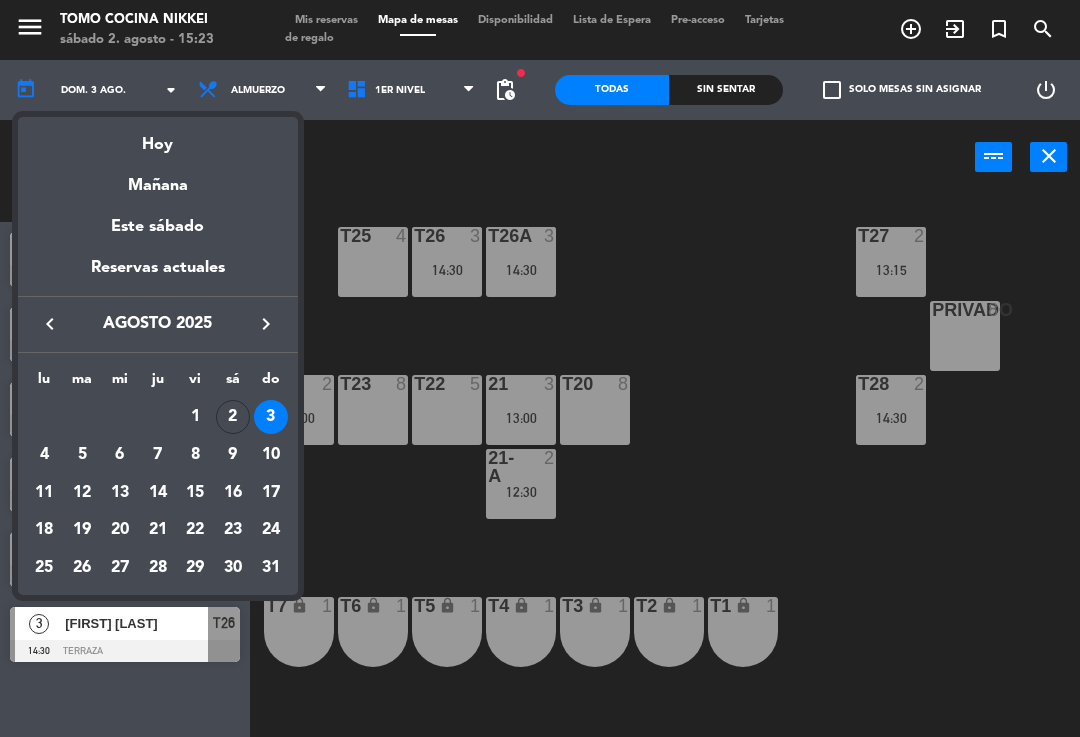 click on "Hoy" at bounding box center [158, 137] 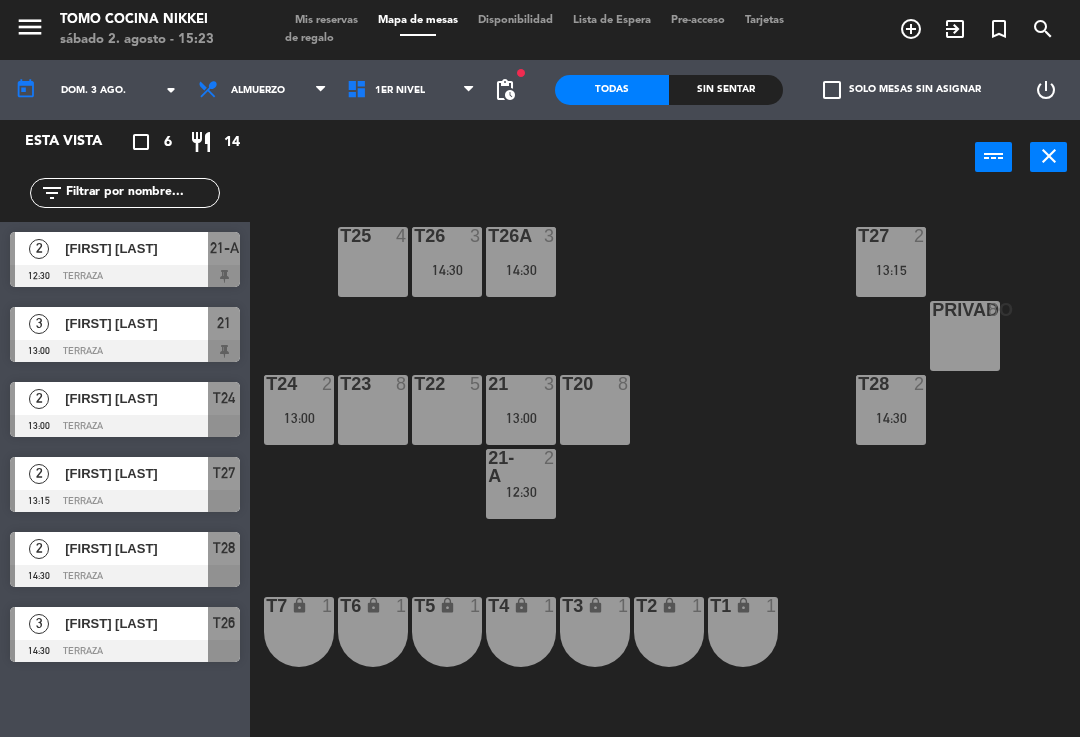 type on "sáb. 2 ago." 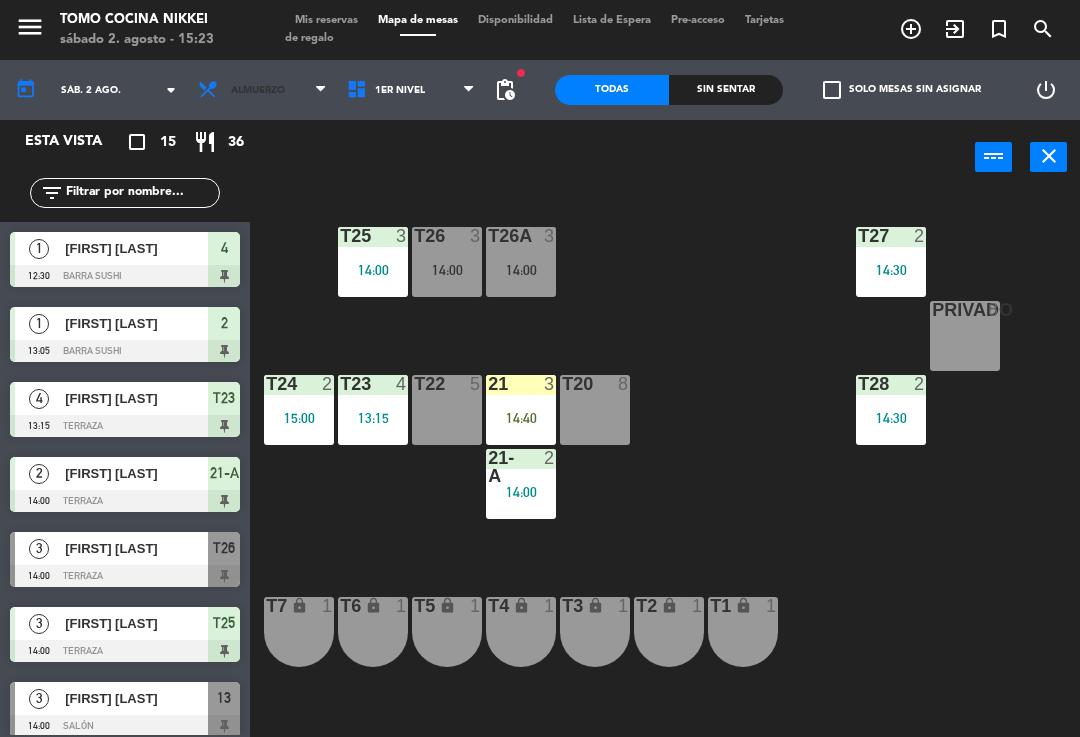 click on "Almuerzo" at bounding box center [262, 90] 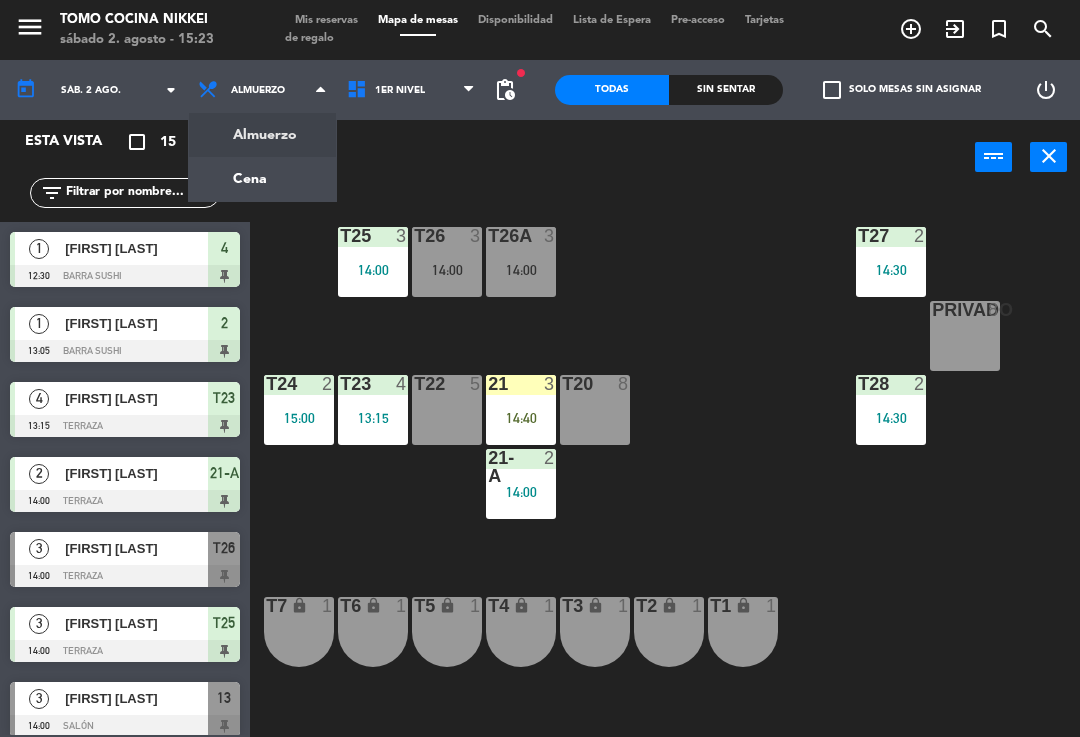 click on "menu  Tomo Cocina Nikkei   sábado 2. agosto - 15:23   Mis reservas   Mapa de mesas   Disponibilidad   Lista de Espera   Pre-acceso   Tarjetas de regalo  add_circle_outline exit_to_app turned_in_not search today    sáb. 2 ago. arrow_drop_down  Almuerzo  Cena  Almuerzo  Almuerzo  Cena  1er Nivel   2do Nivel   1er Nivel   1er Nivel   2do Nivel  fiber_manual_record pending_actions  Todas  Sin sentar  check_box_outline_blank   Solo mesas sin asignar   power_settings_new   Esta vista   crop_square  15  restaurant  36 filter_list  1   [FIRST] [LAST]   12:30   Barra Sushi  4  1   [FIRST] [LAST]   13:05   Barra Sushi  2  4   [FIRST] [LAST]   13:15   Terraza  T23  2   [FIRST] [LAST]   14:00   Terraza  21-A  3   [FIRST] [LAST]   14:00   Terraza  T26  3   [FIRST] [LAST]   14:00   Terraza  T25  3   [FIRST] [LAST]   14:00   Salón  13  2   [FIRST] [LAST]   14:20   Salón  16  2   [FIRST] [LAST]   14:28   Salón  10  2   [FIRST] [LAST]   14:30   Terraza  T27  2   [FIRST] [LAST]   14:30   Terraza  T28  2   [FIRST] [LAST]   14:30  12" 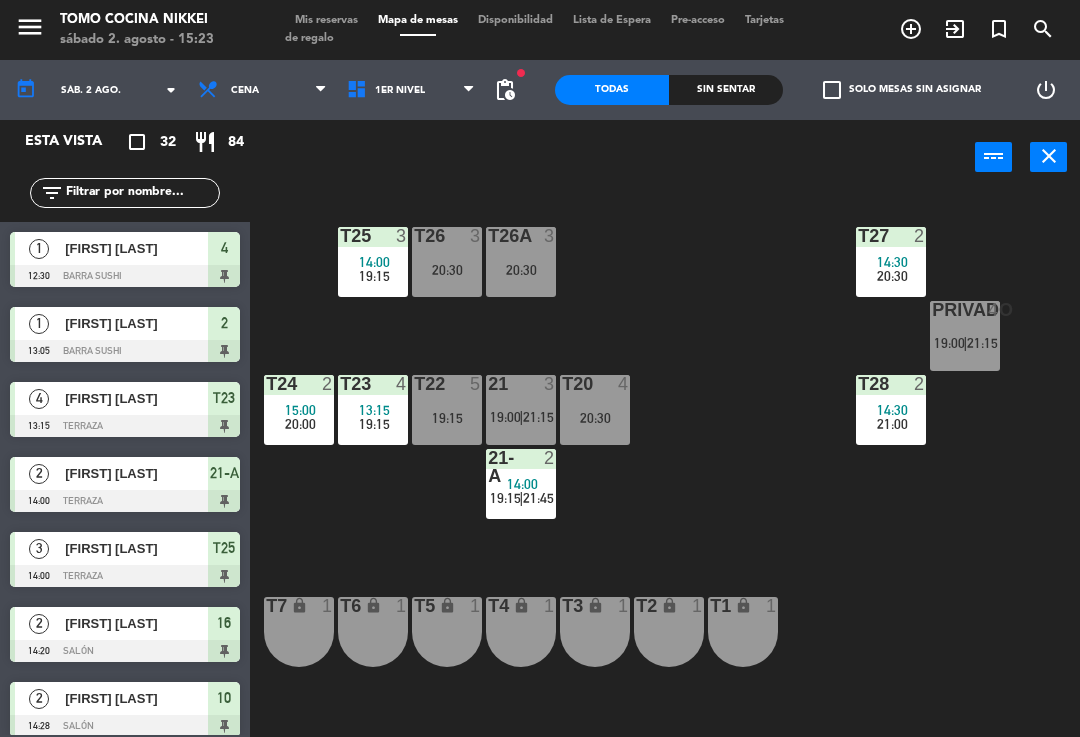 click on "Cena" at bounding box center [262, 90] 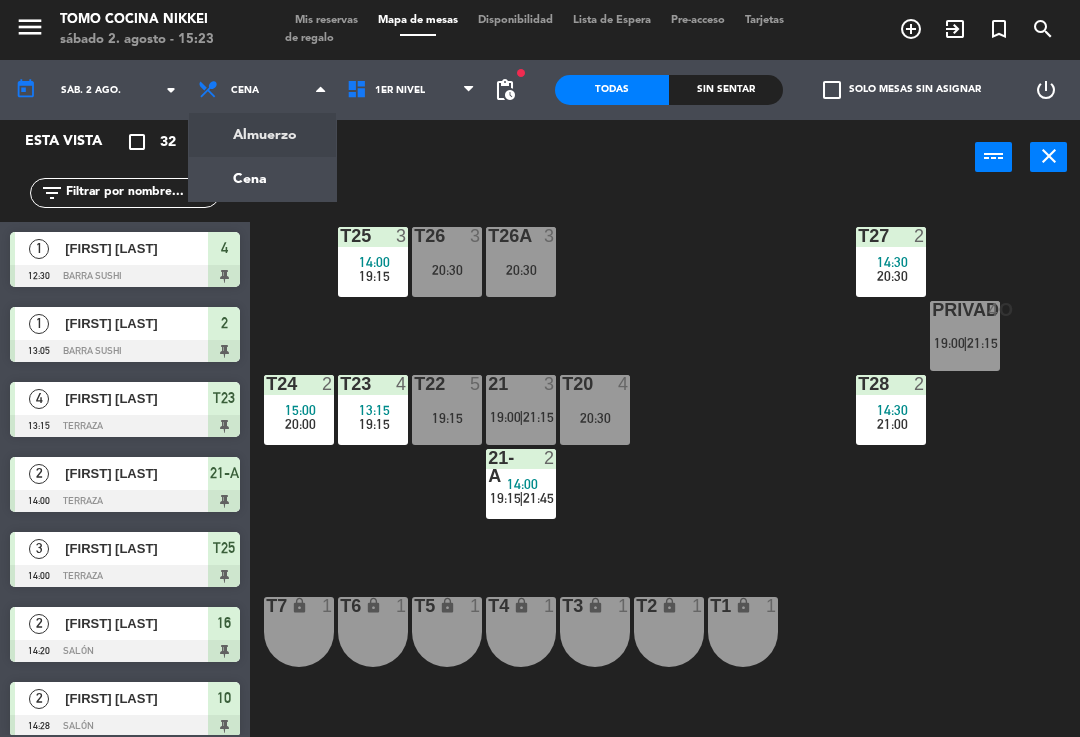 click on "menu  Tomo Cocina Nikkei   sábado 2. agosto - 15:23   Mis reservas   Mapa de mesas   Disponibilidad   Lista de Espera   Pre-acceso   Tarjetas de regalo  add_circle_outline exit_to_app turned_in_not search today    sáb. 2 ago. arrow_drop_down  Almuerzo  Cena  Cena  Almuerzo  Cena  1er Nivel   2do Nivel   1er Nivel   1er Nivel   2do Nivel  fiber_manual_record pending_actions  Todas  Sin sentar  check_box_outline_blank   Solo mesas sin asignar   power_settings_new   Esta vista   crop_square  32  restaurant  84 filter_list  1   [FIRST] [LAST]   12:30   Barra Sushi  4  1   [FIRST] [LAST]   13:05   Barra Sushi  2  4   [FIRST] [LAST]   13:15   Terraza  T23  2   [FIRST] [LAST]   14:00   Terraza  21-A  3   [FIRST] [LAST]   14:00   Terraza  T25  2   [FIRST] [LAST]   14:20   Salón  16  2   [FIRST] [LAST]   14:28   Salón  10  2   [FIRST] [LAST]   14:30   Terraza  T27  2   [FIRST] [LAST]   14:30   Terraza  T28  2   [FIRST] [LAST]   14:30   Salón  12  4   [FIRST] [LAST]    14:37   Salón  14  2   [FIRST] [LAST]    15:00  T24" 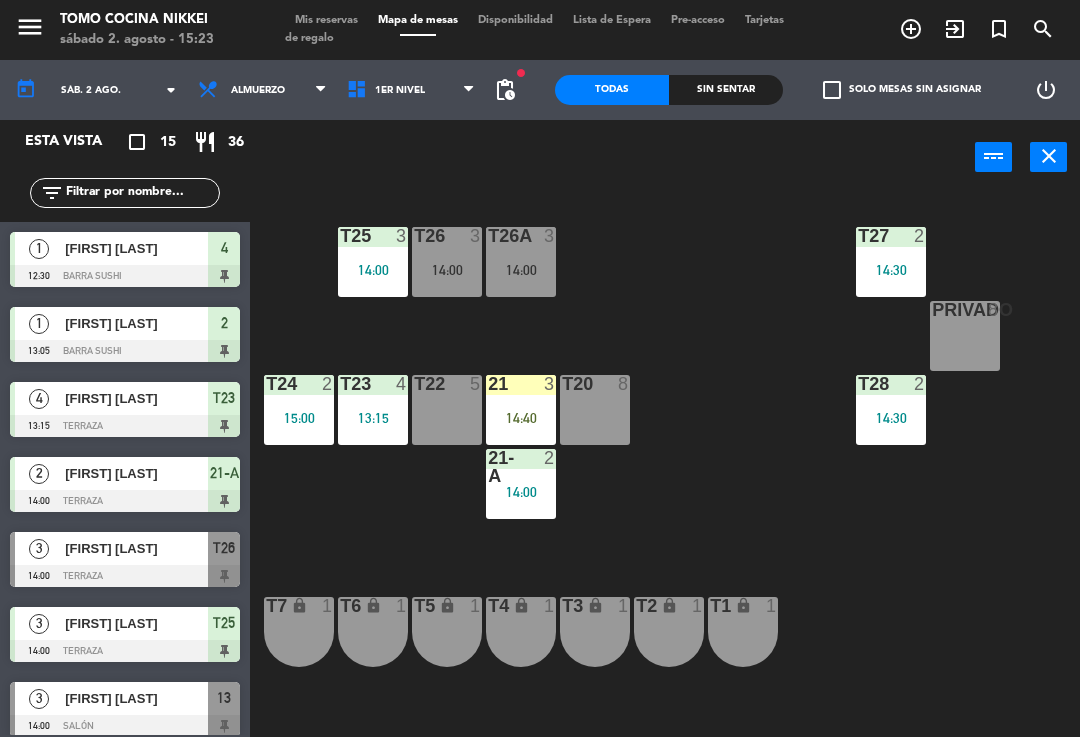 click on "Almuerzo" at bounding box center [262, 90] 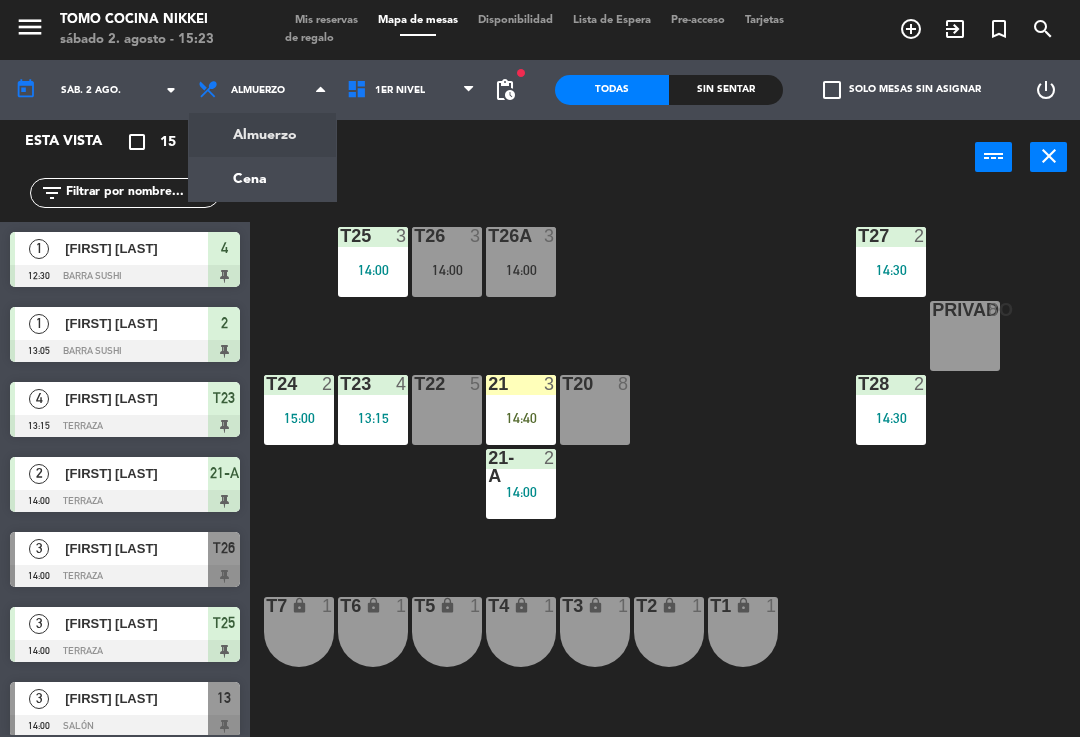 click on "menu  Tomo Cocina Nikkei   sábado 2. agosto - 15:23   Mis reservas   Mapa de mesas   Disponibilidad   Lista de Espera   Pre-acceso   Tarjetas de regalo  add_circle_outline exit_to_app turned_in_not search today    sáb. 2 ago. arrow_drop_down  Almuerzo  Cena  Almuerzo  Almuerzo  Cena  1er Nivel   2do Nivel   1er Nivel   1er Nivel   2do Nivel  fiber_manual_record pending_actions  Todas  Sin sentar  check_box_outline_blank   Solo mesas sin asignar   power_settings_new   Esta vista   crop_square  15  restaurant  36 filter_list  1   [FIRST] [LAST]   12:30   Barra Sushi  4  1   [FIRST] [LAST]   13:05   Barra Sushi  2  4   [FIRST] [LAST]   13:15   Terraza  T23  2   [FIRST] [LAST]   14:00   Terraza  21-A  3   [FIRST] [LAST]   14:00   Terraza  T26  3   [FIRST] [LAST]   14:00   Terraza  T25  3   [FIRST] [LAST]   14:00   Salón  13  2   [FIRST] [LAST]   14:20   Salón  16  2   [FIRST] [LAST]   14:28   Salón  10  2   [FIRST] [LAST]   14:30   Terraza  T27  2   [FIRST] [LAST]   14:30   Terraza  T28  2   [FIRST] [LAST]   14:30  12" 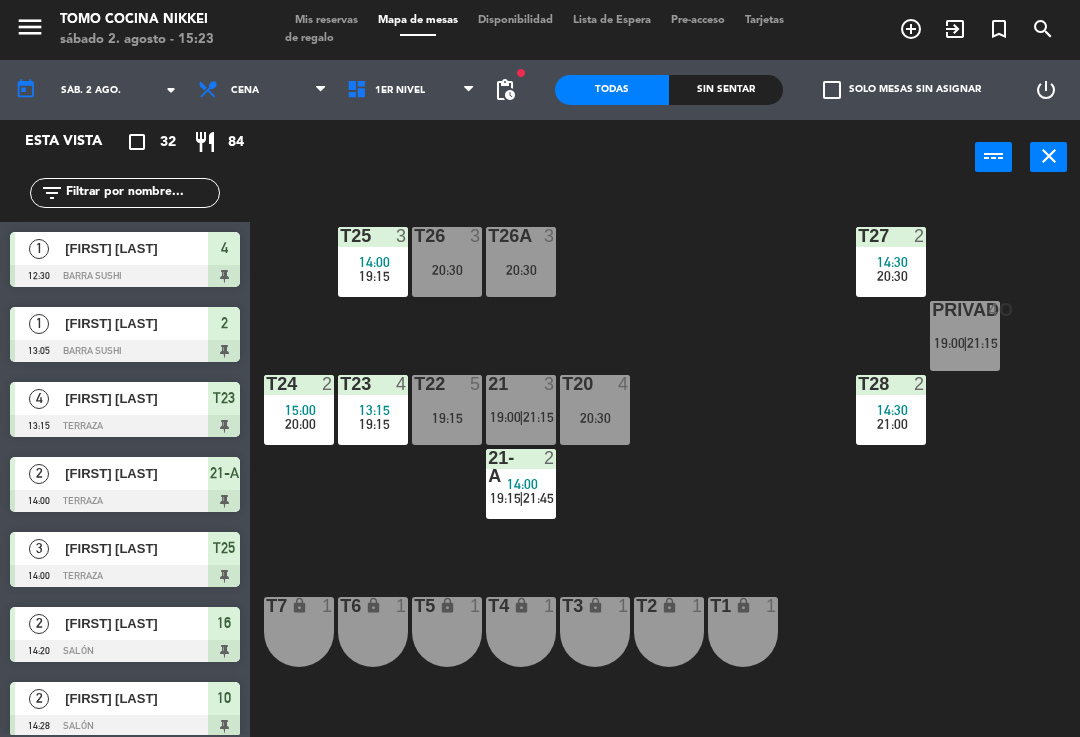 click on "crop_square" 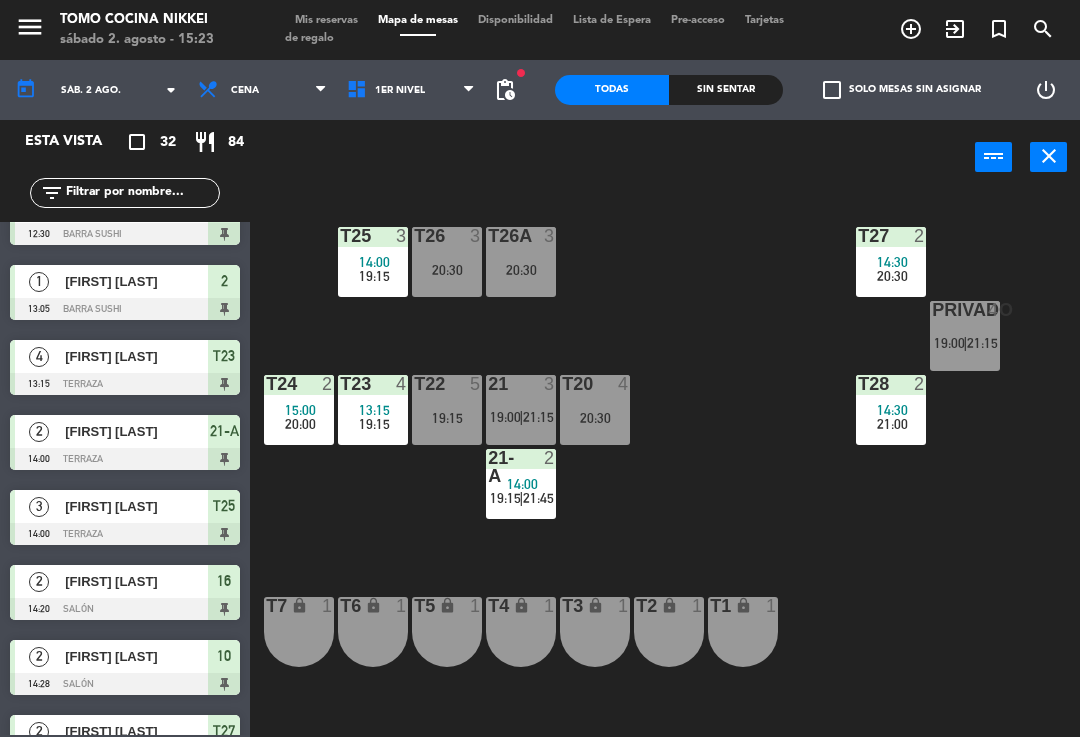 scroll, scrollTop: 53, scrollLeft: 0, axis: vertical 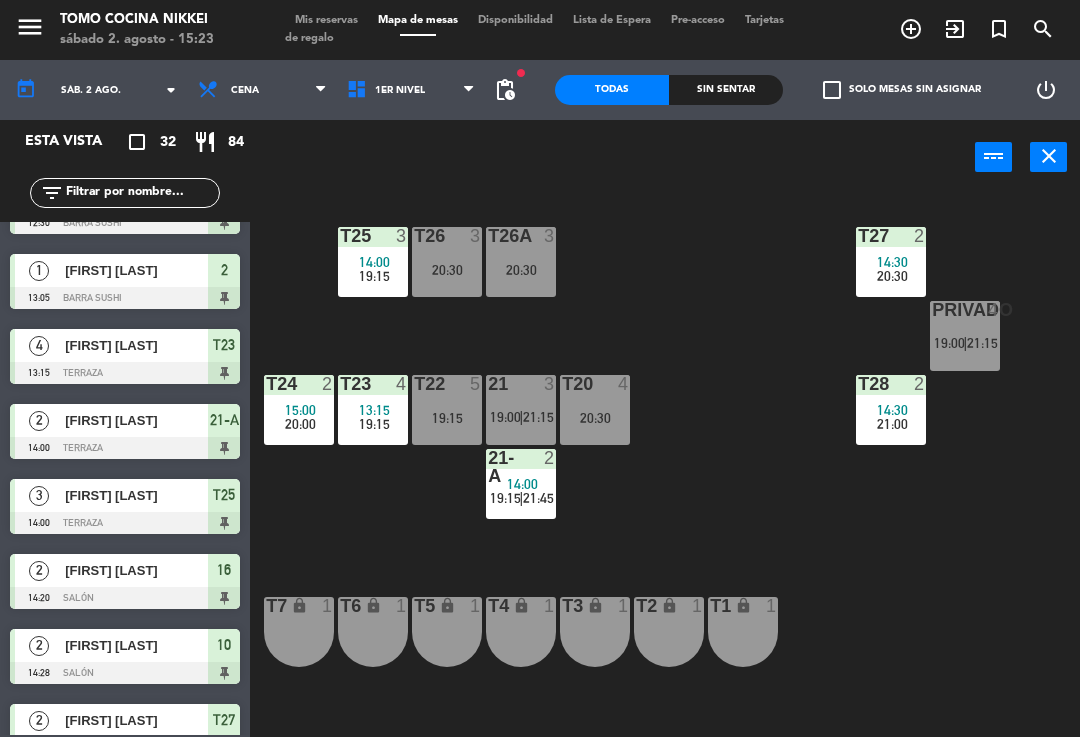 click 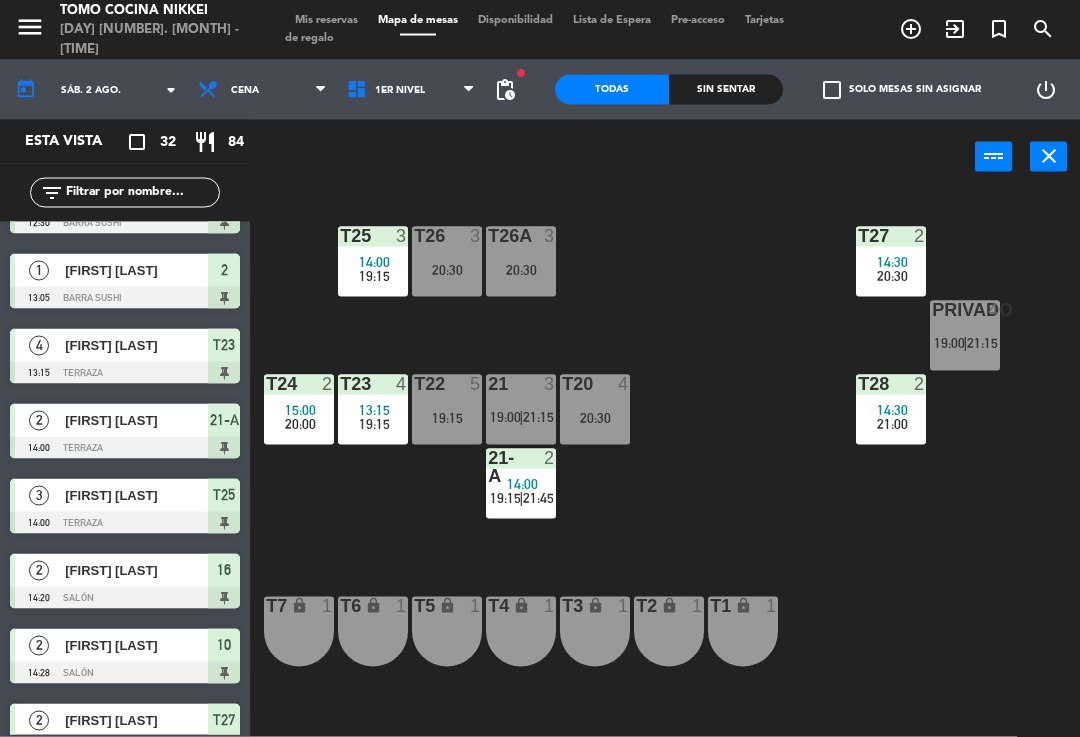 click on "filter_list" 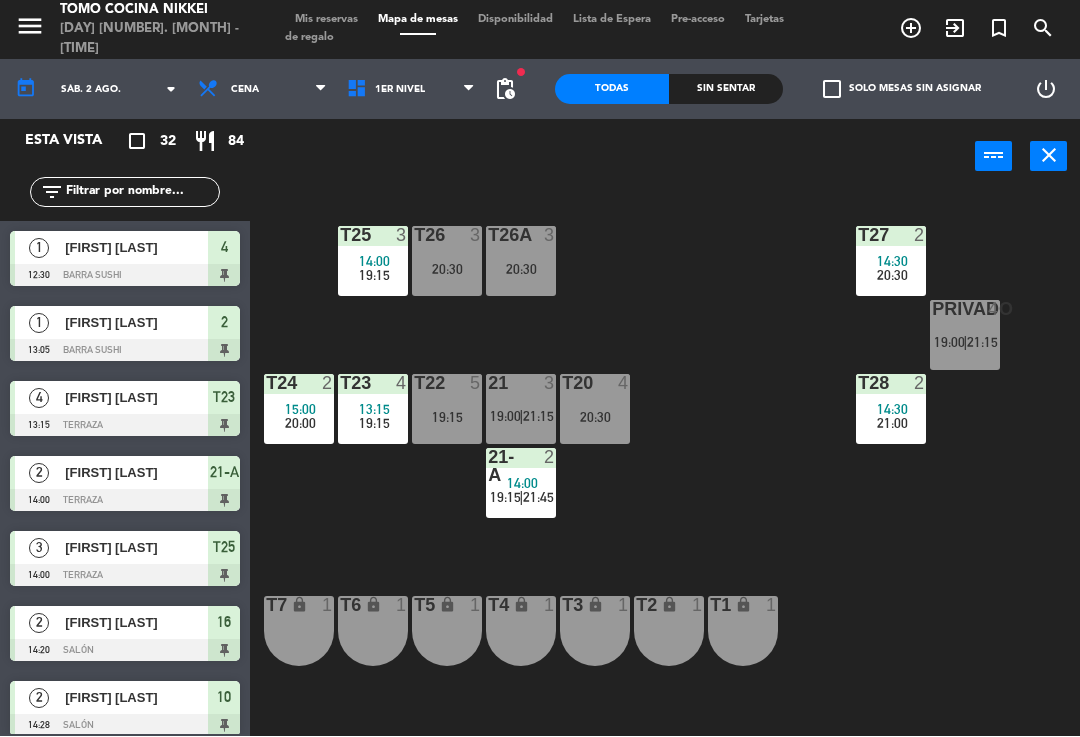 scroll, scrollTop: 0, scrollLeft: 0, axis: both 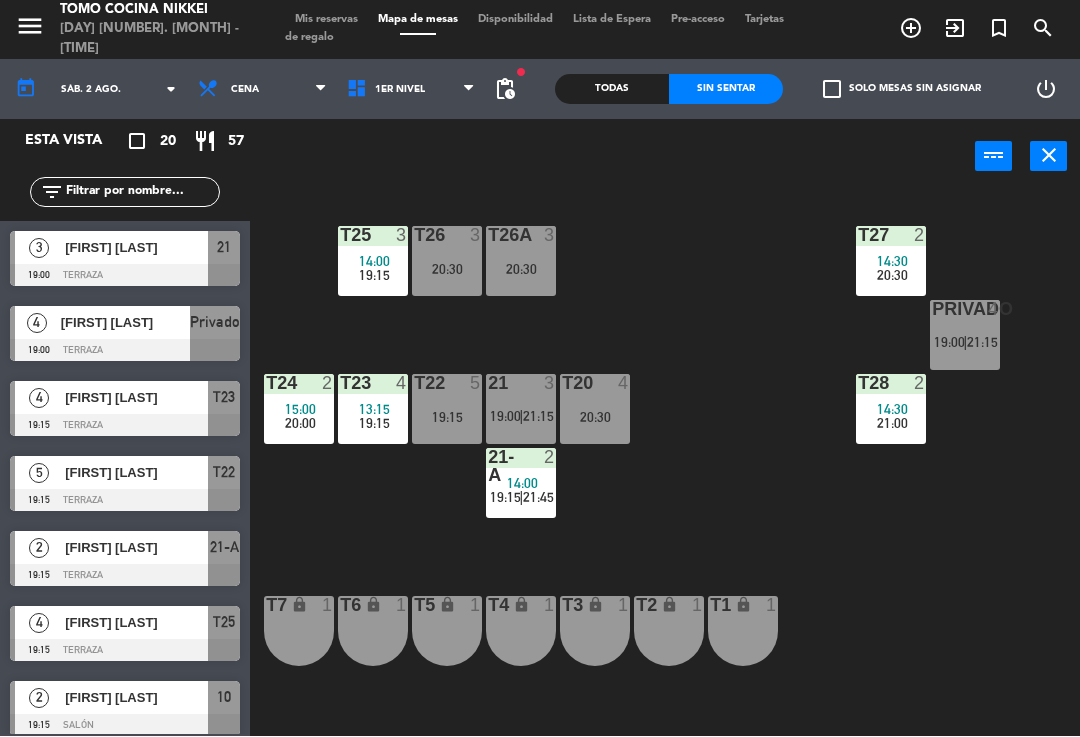 click on "crop_square" 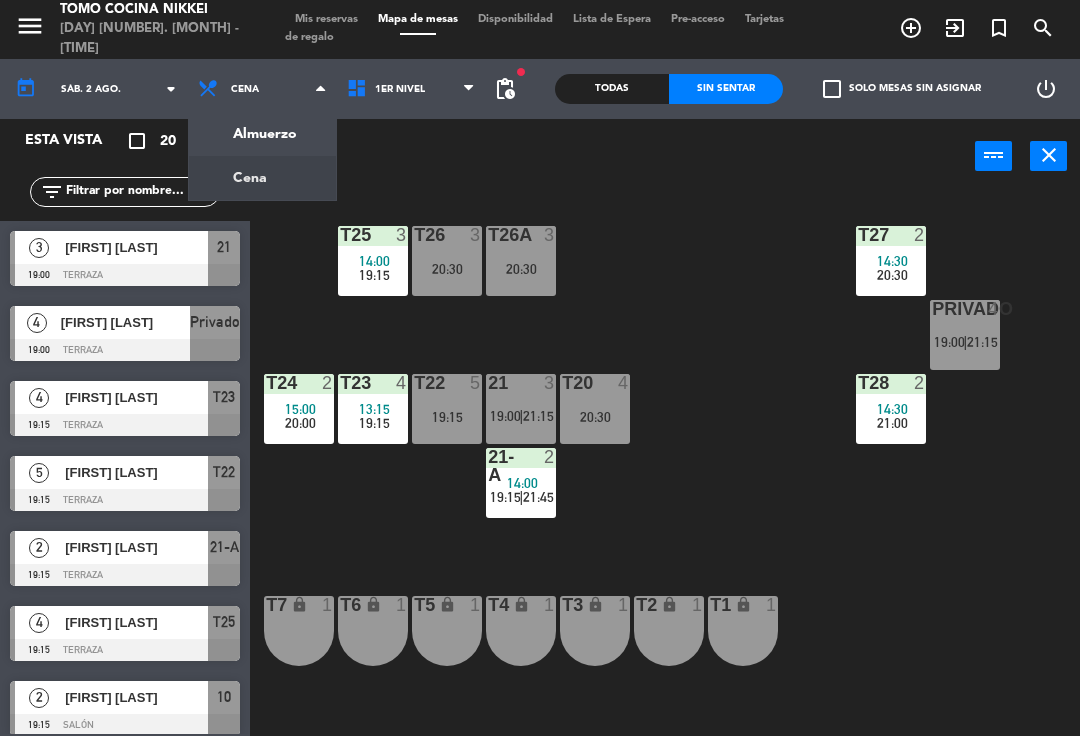 click on "menu  Tomo Cocina Nikkei   sábado 2. agosto - 15:24   Mis reservas   Mapa de mesas   Disponibilidad   Lista de Espera   Pre-acceso   Tarjetas de regalo  add_circle_outline exit_to_app turned_in_not search today    sáb. 2 ago. arrow_drop_down  Almuerzo  Cena  Cena  Almuerzo  Cena  1er Nivel   2do Nivel   1er Nivel   1er Nivel   2do Nivel  fiber_manual_record pending_actions  Todas  Sin sentar  check_box_outline_blank   Solo mesas sin asignar   power_settings_new   Esta vista   crop_square  20  restaurant  57 filter_list  3   [FIRST] [LAST]   19:00   Terraza  21  4   [FIRST] [LAST]   19:00   Terraza  Privado  4   [FIRST] [LAST]   19:15   Terraza  T23  5   [FIRST] [LAST]   19:15   Terraza  T22  2   [FIRST] [LAST]   19:15   Terraza  21-A  4   [FIRST] [LAST]   19:15   Terraza  T25  2   [FIRST] [LAST]   19:15   Salón  10  2   [FIRST] [LAST]   19:30   Salón  11  3   [FIRST] [LAST]   20:00   Salón  14  2   [FIRST] [LAST]   20:00   Salón  16  2   [FIRST] [LAST]   20:00   Salón  12  2   20:00   Terraza" 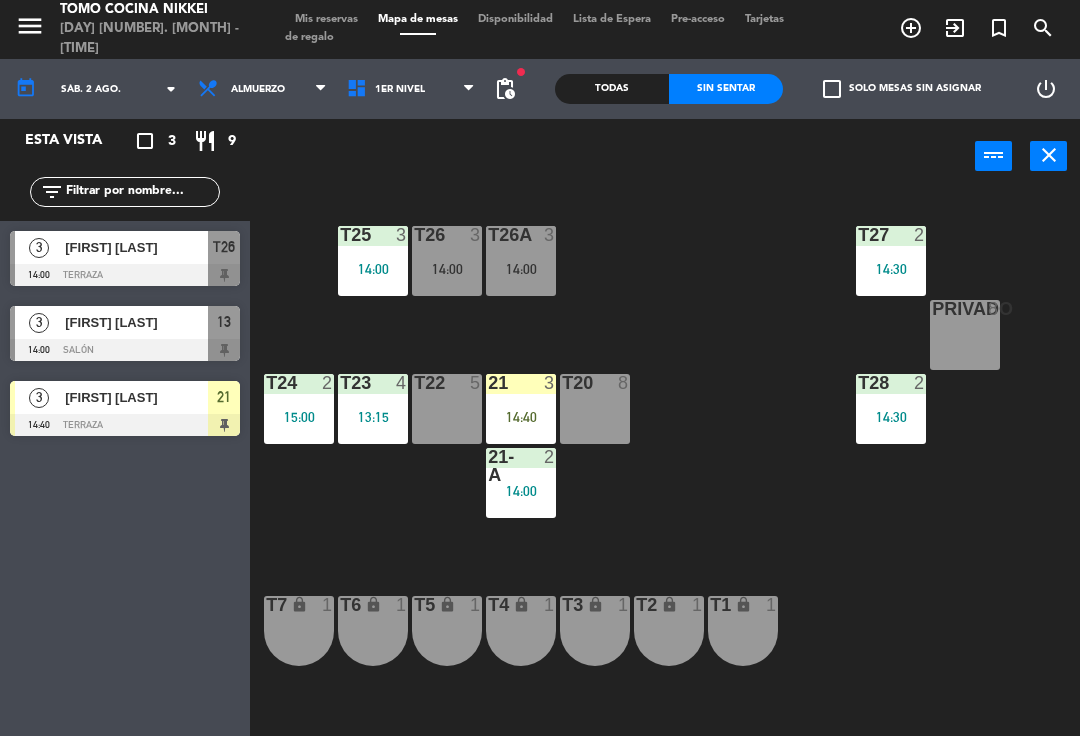 click on "Almuerzo" at bounding box center (262, 90) 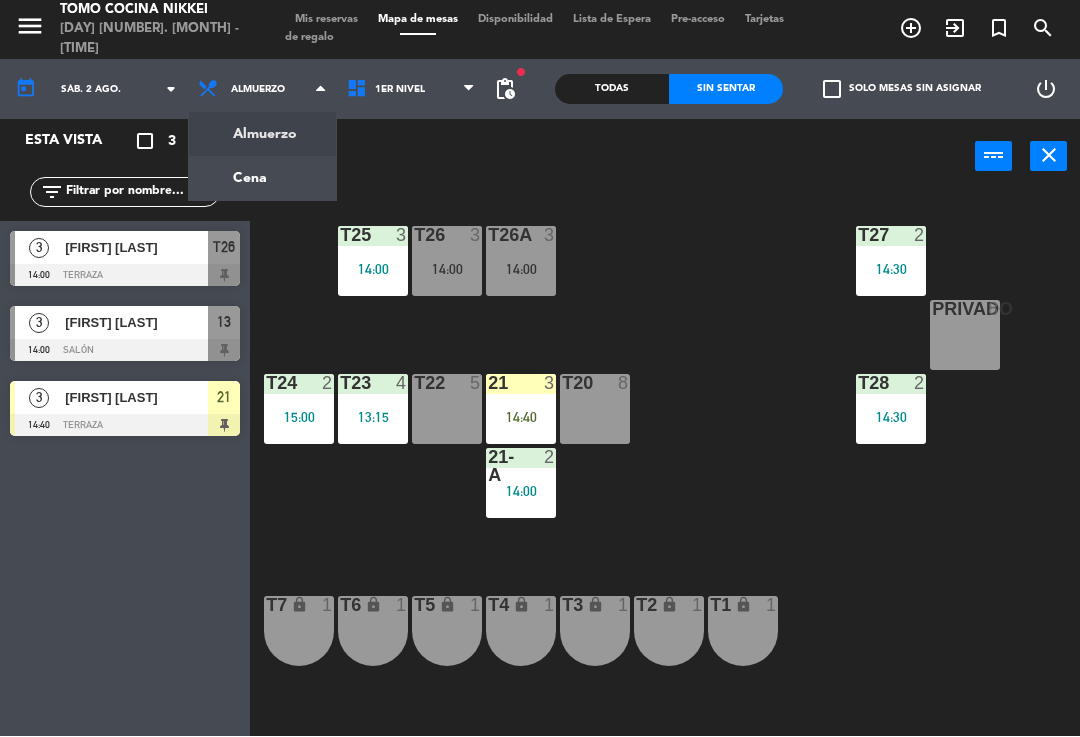 click on "menu  Tomo Cocina Nikkei   sábado 2. agosto - 15:25   Mis reservas   Mapa de mesas   Disponibilidad   Lista de Espera   Pre-acceso   Tarjetas de regalo  add_circle_outline exit_to_app turned_in_not search today    sáb. 2 ago. arrow_drop_down  Almuerzo  Cena  Almuerzo  Almuerzo  Cena  1er Nivel   2do Nivel   1er Nivel   1er Nivel   2do Nivel  fiber_manual_record pending_actions  Todas  Sin sentar  check_box_outline_blank   Solo mesas sin asignar   power_settings_new   Esta vista   crop_square  3  restaurant  9 filter_list  3   [FIRST] [LAST]   14:00   Terraza  T26  3   [FIRST] [LAST]   14:00   Salón  13  3   [FIRST] [LAST]    14:40   Terraza  21 power_input close T27  2   14:30  T25  3   14:00  T26A  3   14:00  T26  3   14:00  Privado  8  T24  2   15:00  T23  4   13:15  T22  5  21  3   14:40  T20  8  T28  2   14:30  21-A  2   14:00  T7 lock  1  T6 lock  1  T5 lock  1  T4 lock  1  T3 lock  1  T2 lock  1  T1 lock  1" 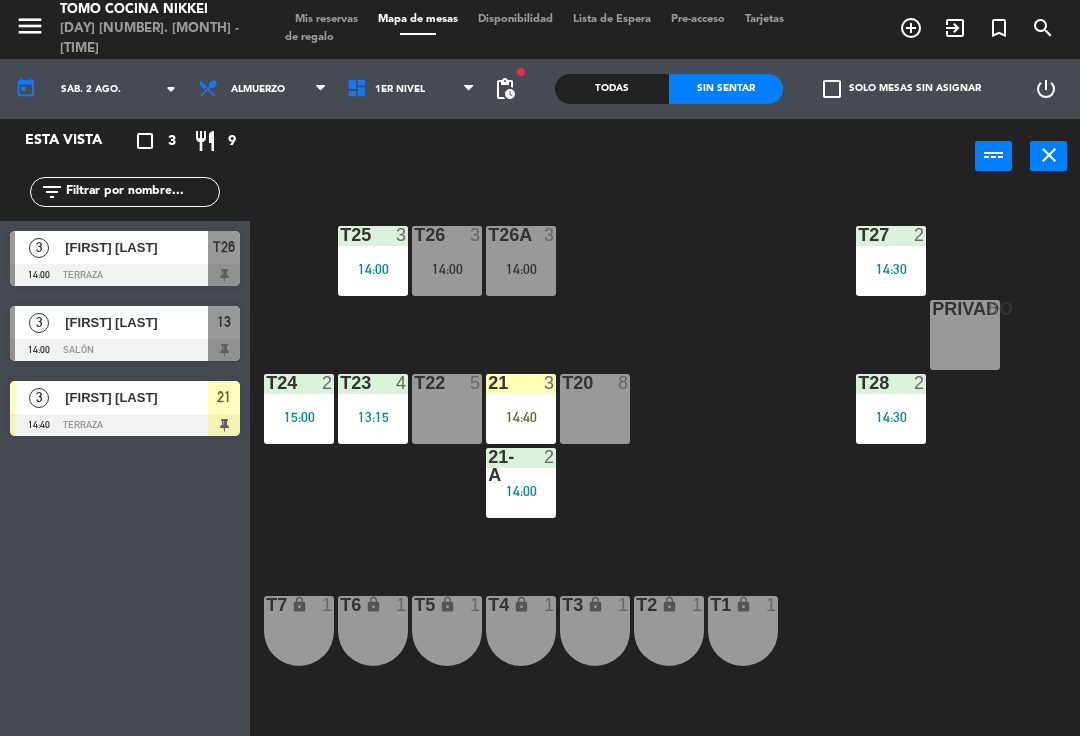 click on "Todas" 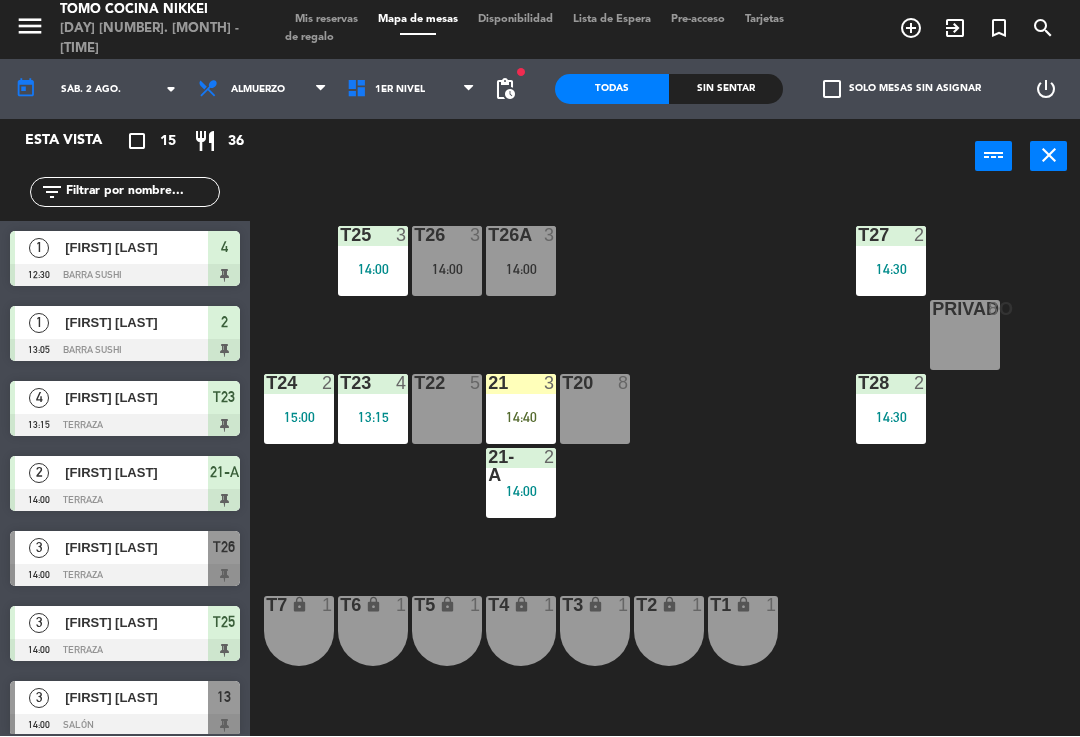scroll, scrollTop: -1, scrollLeft: 0, axis: vertical 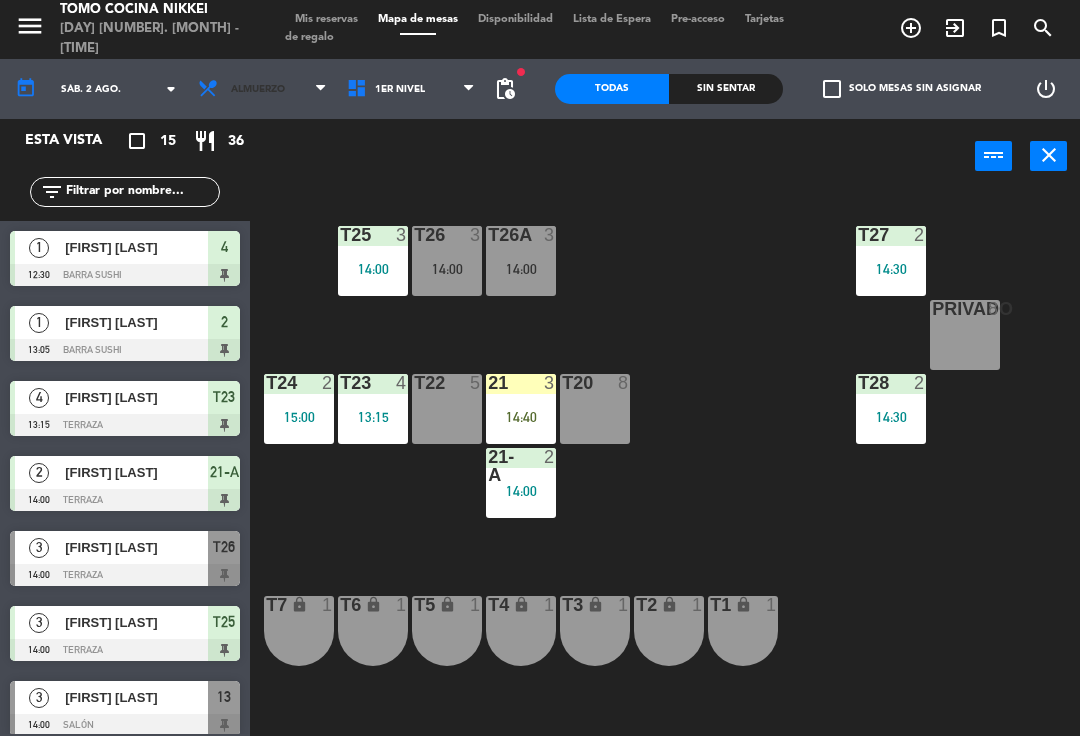 click on "Almuerzo" at bounding box center (262, 90) 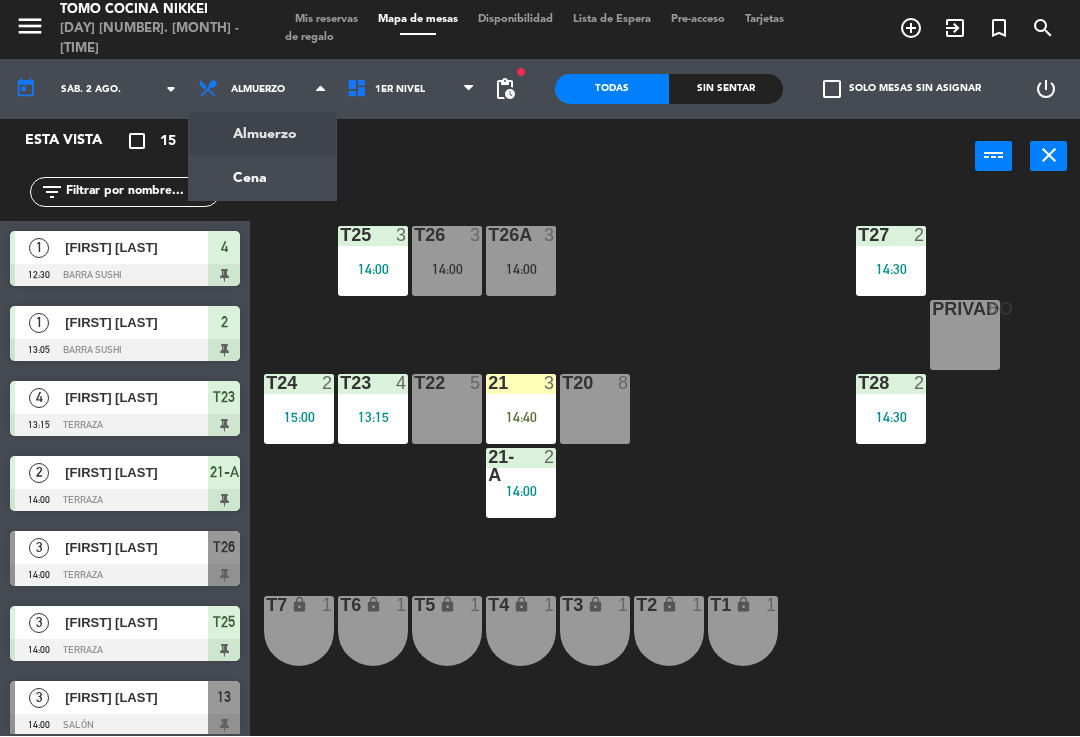 click on "menu  Tomo Cocina Nikkei   sábado 2. agosto - 15:25   Mis reservas   Mapa de mesas   Disponibilidad   Lista de Espera   Pre-acceso   Tarjetas de regalo  add_circle_outline exit_to_app turned_in_not search today    sáb. 2 ago. arrow_drop_down  Almuerzo  Cena  Almuerzo  Almuerzo  Cena  1er Nivel   2do Nivel   1er Nivel   1er Nivel   2do Nivel  fiber_manual_record pending_actions  Todas  Sin sentar  check_box_outline_blank   Solo mesas sin asignar   power_settings_new   Esta vista   crop_square  15  restaurant  36 filter_list  1   [FIRST] [LAST]   12:30   Barra Sushi  4  1   [FIRST] [LAST]   13:05   Barra Sushi  2  4   [FIRST] [LAST]   13:15   Terraza  T23  2   [FIRST] [LAST]   14:00   Terraza  21-A  3   [FIRST] [LAST]   14:00   Terraza  T26  3   [FIRST] [LAST]   14:00   Terraza  T25  3   [FIRST] [LAST]   14:00   Salón  13  2   [FIRST] [LAST]   14:20   Salón  16  2   [FIRST] [LAST]   14:28   Salón  10  2   [FIRST] [LAST]   14:30   Terraza  T27  2   [FIRST] [LAST]   14:30   Terraza  T28  2   [FIRST] [LAST]   14:30   Salón  12  4   14:37" 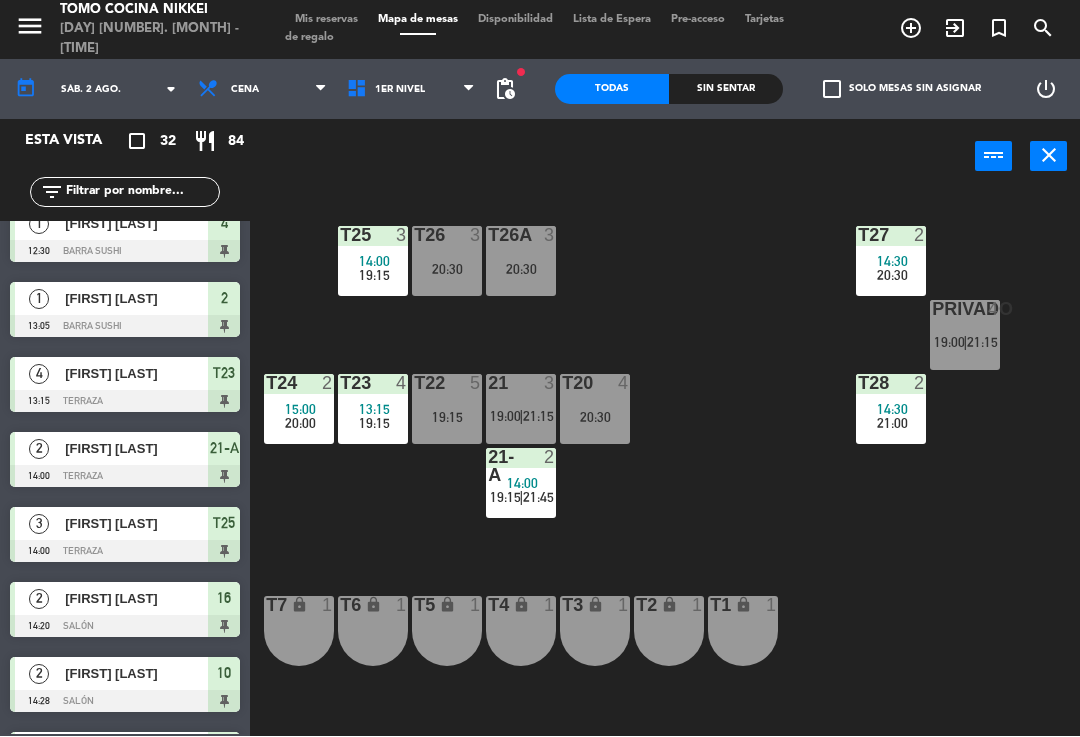 scroll, scrollTop: 20, scrollLeft: 0, axis: vertical 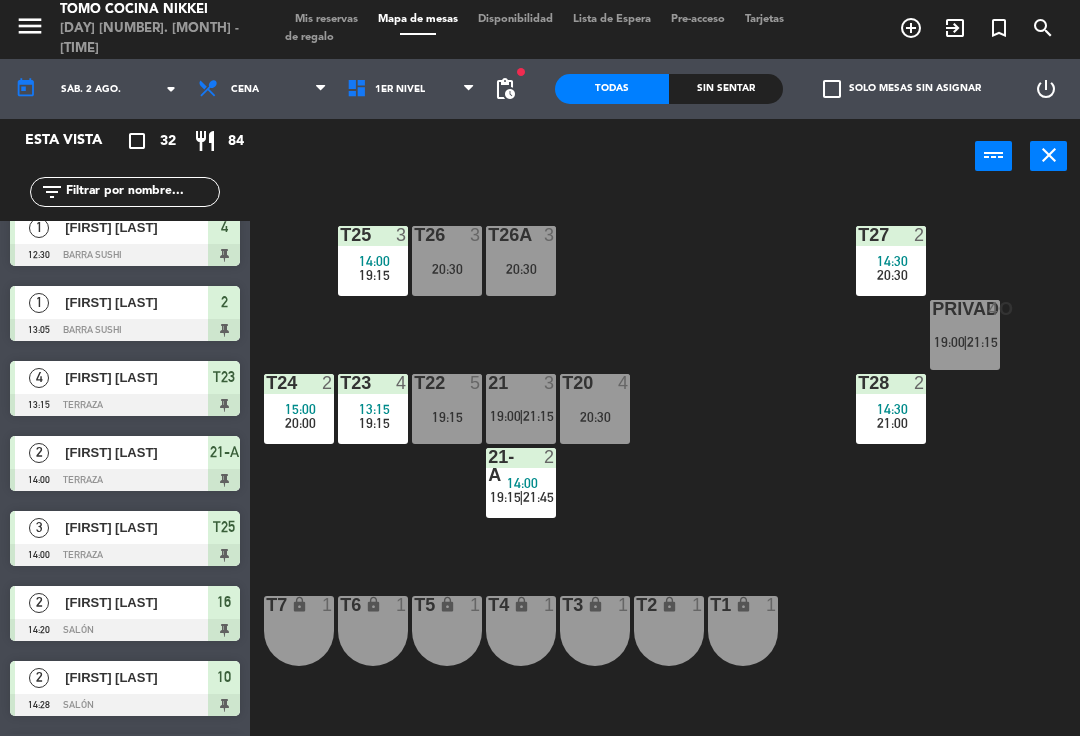 click on "Cena" at bounding box center [262, 90] 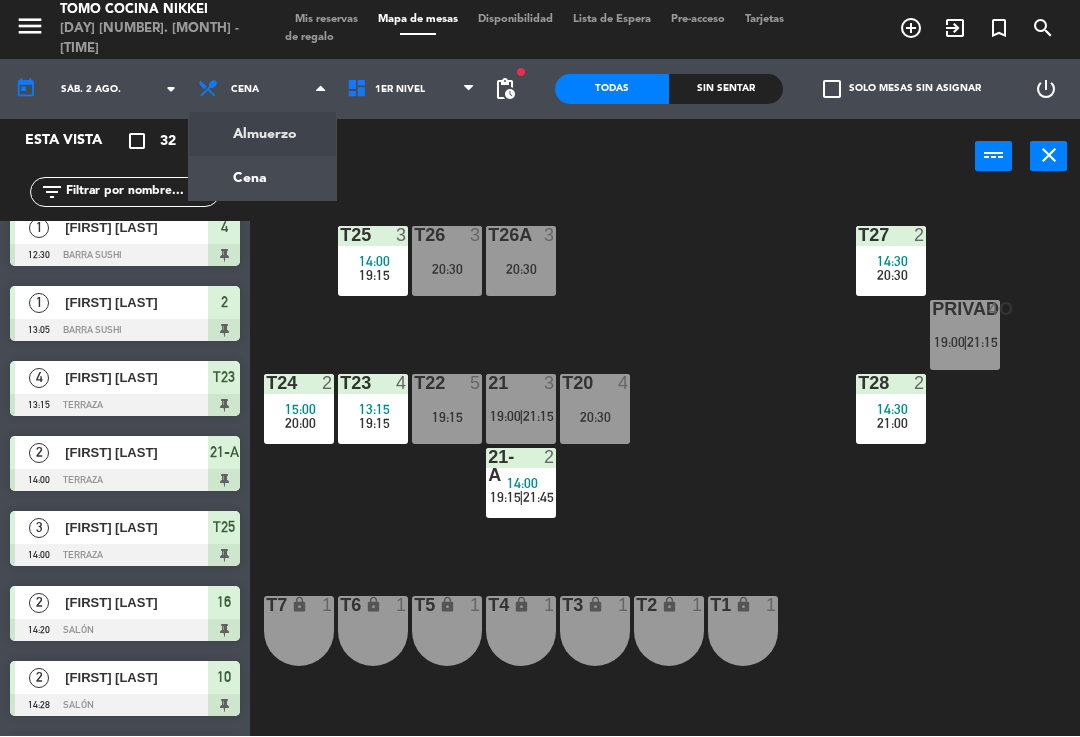 click on "menu  Tomo Cocina Nikkei   sábado 2. agosto - 15:25   Mis reservas   Mapa de mesas   Disponibilidad   Lista de Espera   Pre-acceso   Tarjetas de regalo  add_circle_outline exit_to_app turned_in_not search today    sáb. 2 ago. arrow_drop_down  Almuerzo  Cena  Cena  Almuerzo  Cena  1er Nivel   2do Nivel   1er Nivel   1er Nivel   2do Nivel  fiber_manual_record pending_actions  Todas  Sin sentar  check_box_outline_blank   Solo mesas sin asignar   power_settings_new   Esta vista   crop_square  32  restaurant  84 filter_list  1   [FIRST] [LAST]   12:30   Barra Sushi  4  1   [FIRST] [LAST]   13:05   Barra Sushi  2  4   [FIRST] [LAST]   13:15   Terraza  T23  2   [FIRST] [LAST]   14:00   Terraza  21-A  3   [FIRST] [LAST]   14:00   Terraza  T25  2   [FIRST] [LAST]   14:20   Salón  16  2   [FIRST] [LAST]   14:28   Salón  10  2   [FIRST] [LAST]   14:30   Terraza  T27  2   [FIRST] [LAST]   14:30   Terraza  T28  2   [FIRST] [LAST]   14:30   Salón  12  4   [FIRST] [LAST]   15:00  T24" 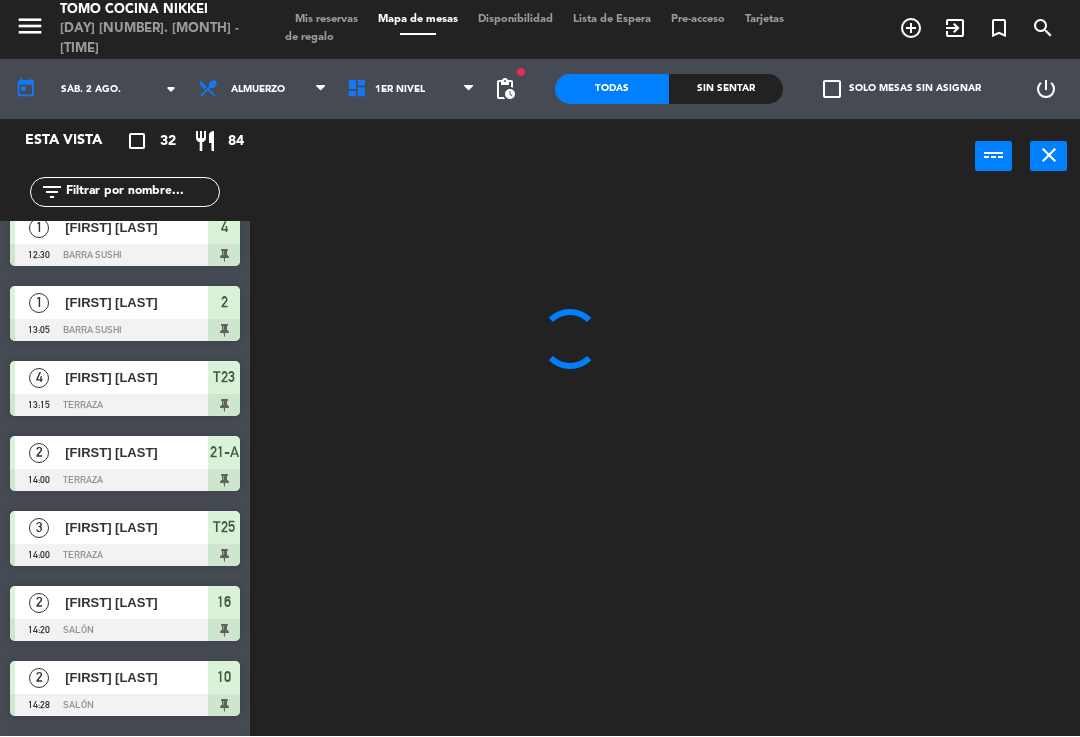 scroll, scrollTop: 240, scrollLeft: 0, axis: vertical 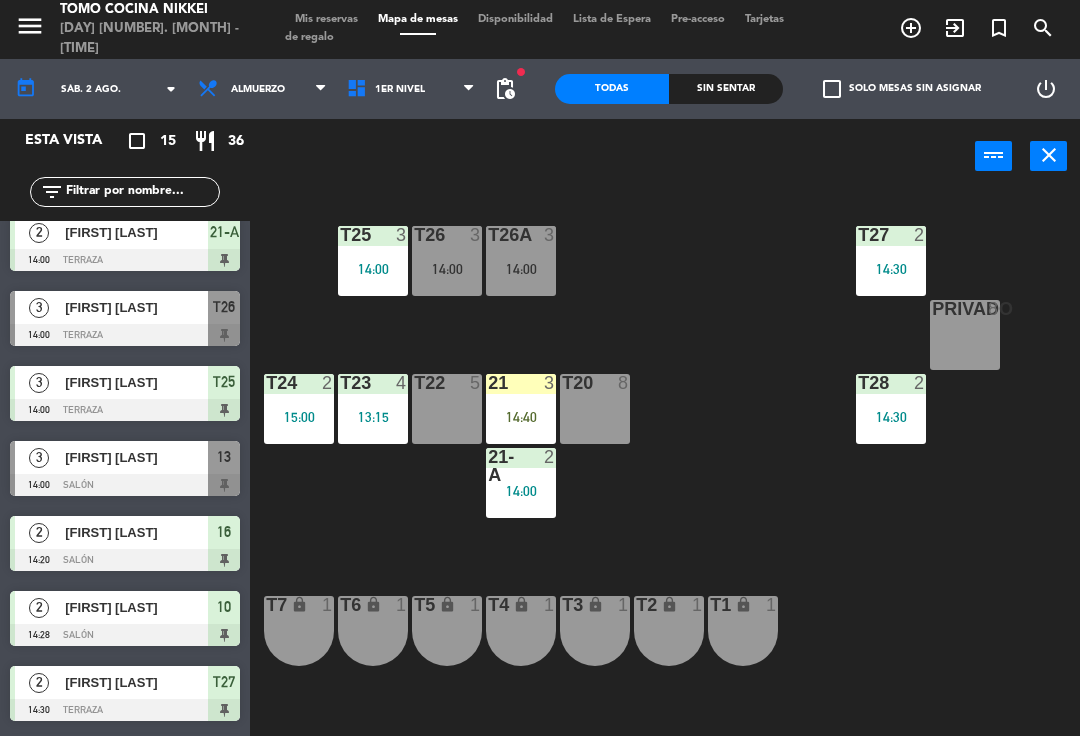 click at bounding box center (125, 486) 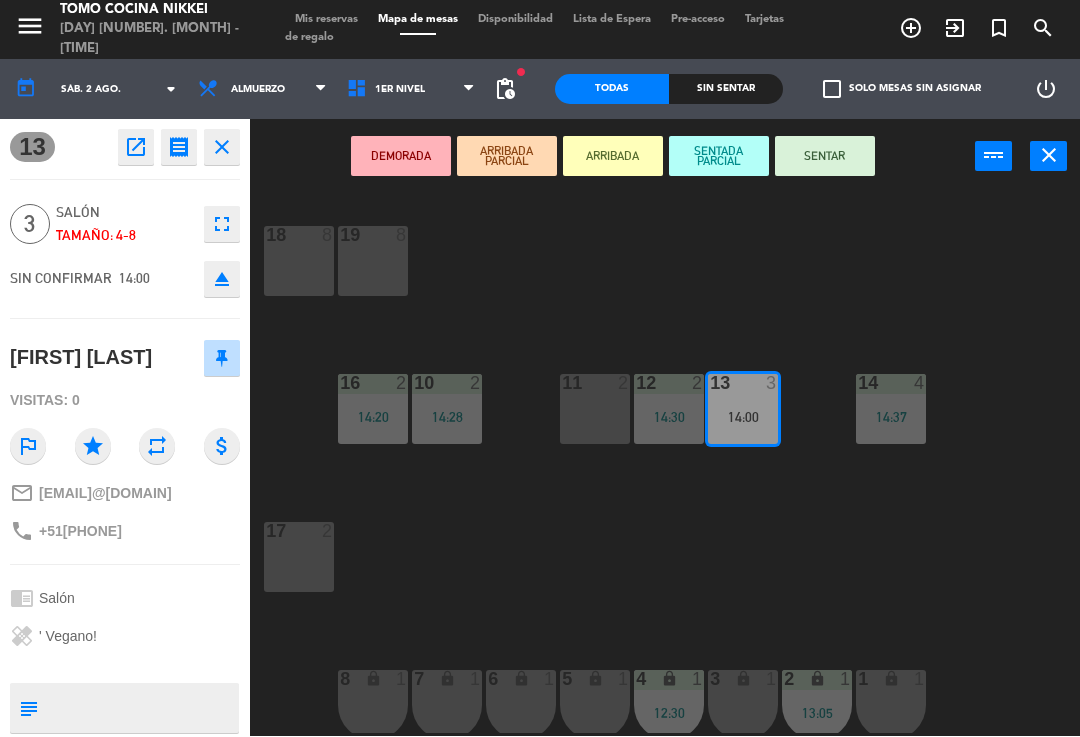 click on "power_input" at bounding box center (993, 157) 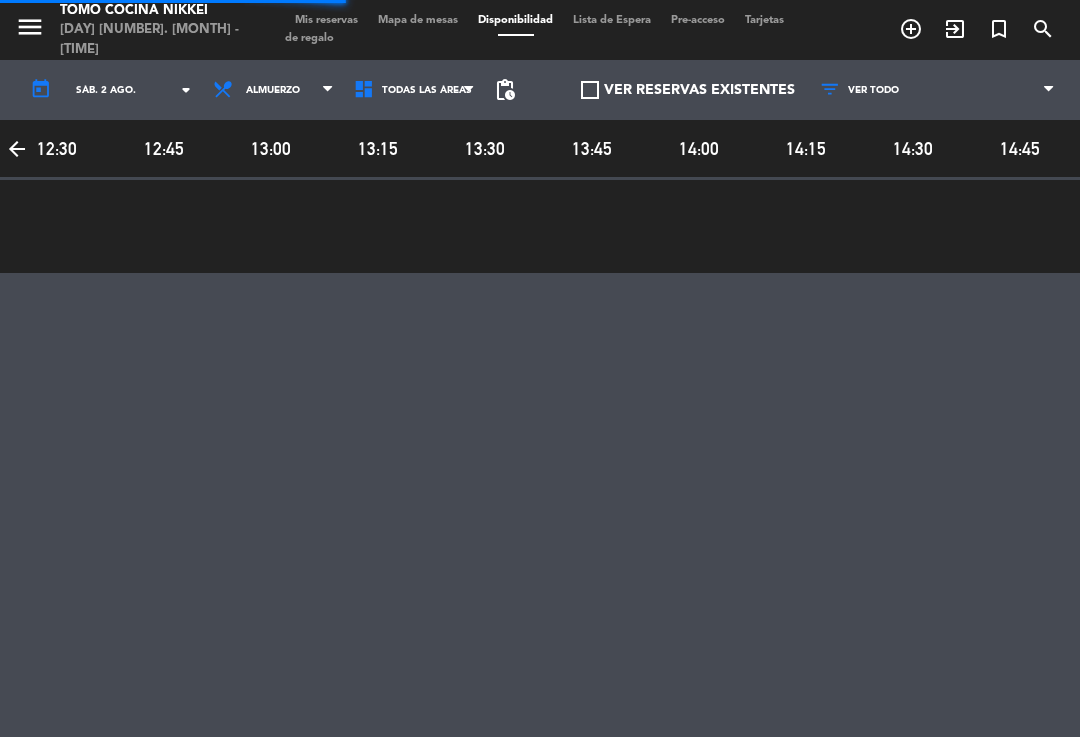 scroll, scrollTop: 0, scrollLeft: 739, axis: horizontal 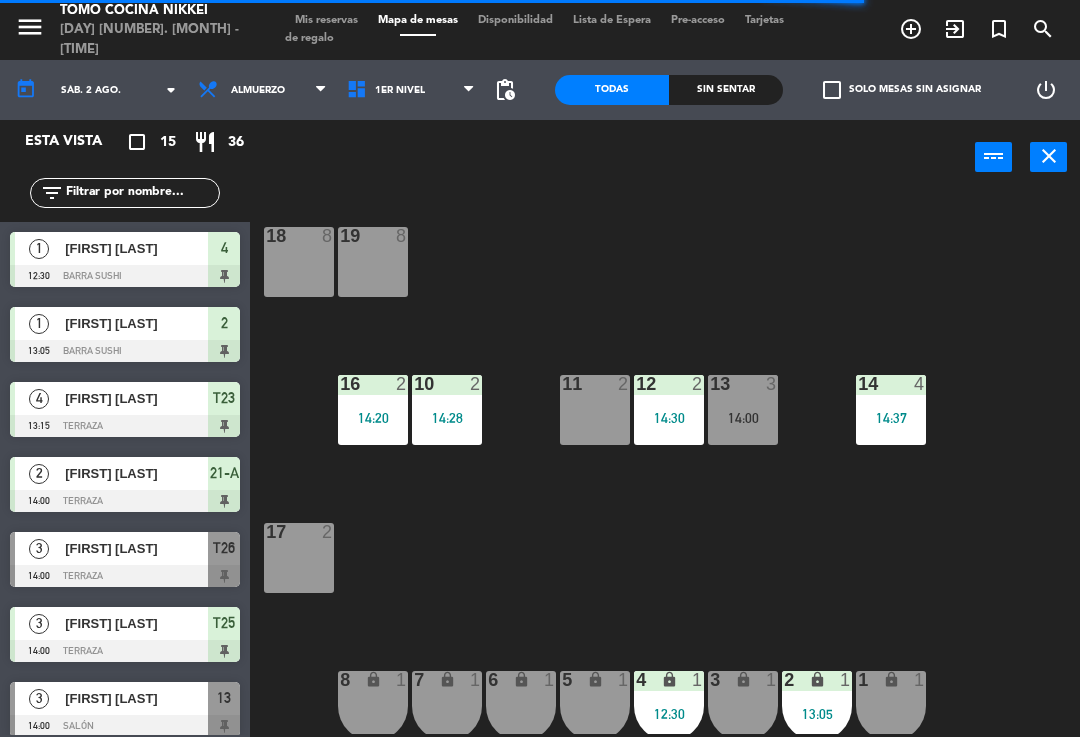 click on "14:00" at bounding box center [743, 418] 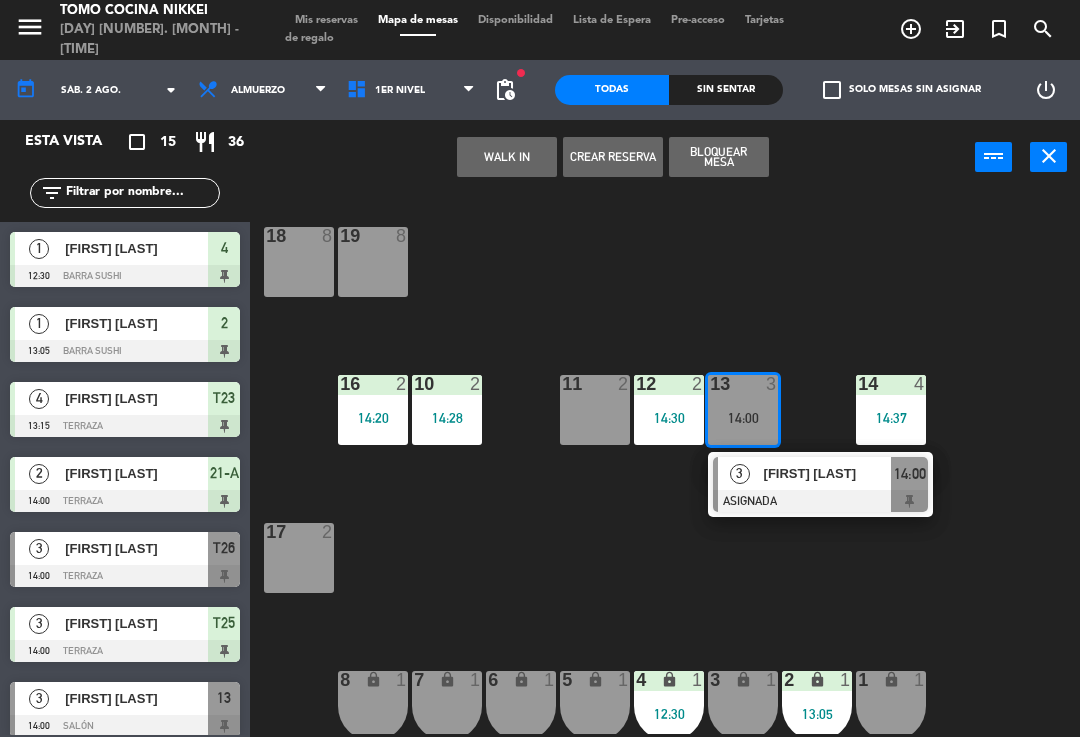 click on "[FIRST] [LAST]" at bounding box center (828, 473) 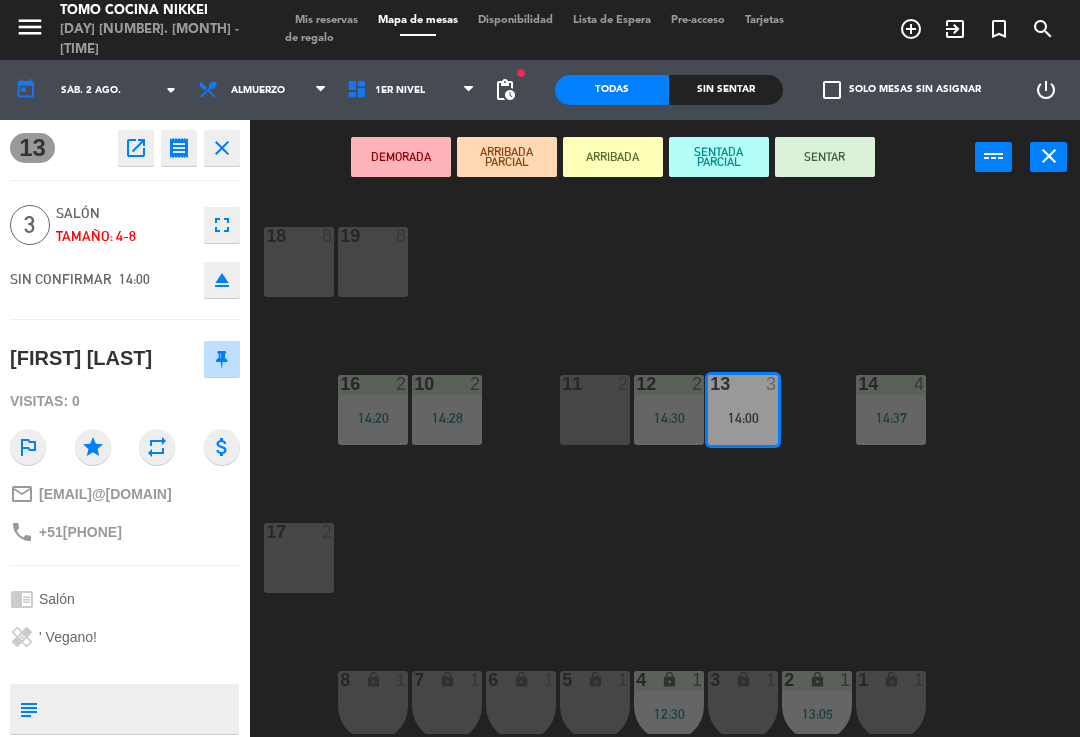 click on "DEMORADA" at bounding box center [401, 157] 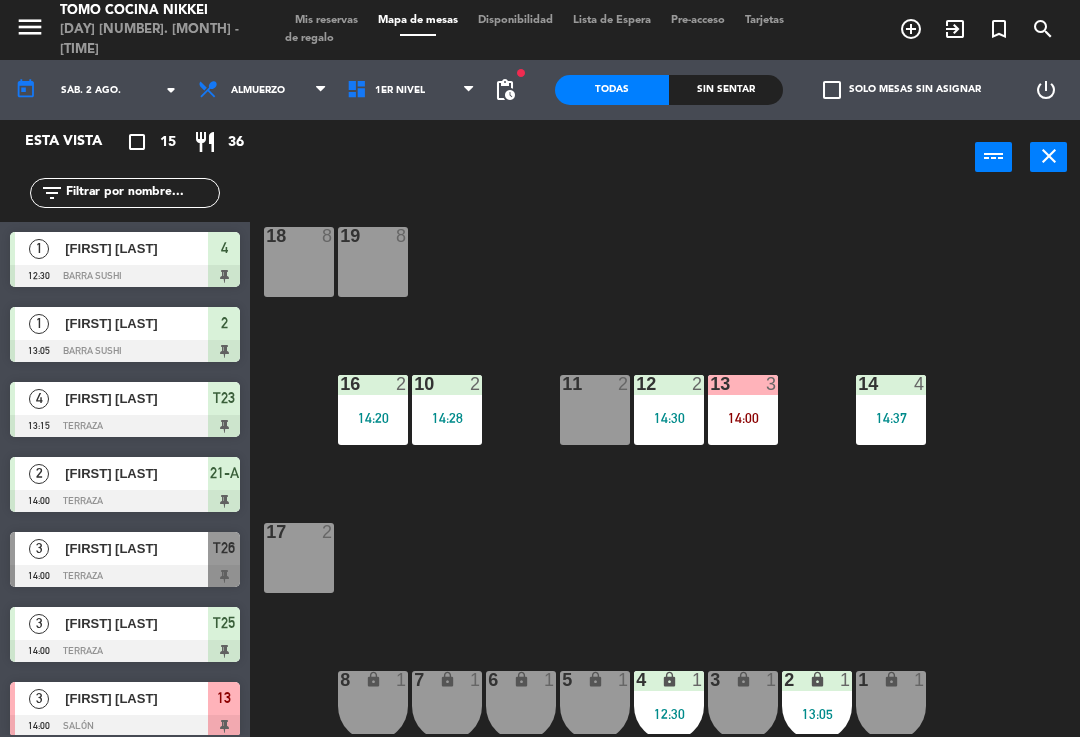 scroll, scrollTop: 0, scrollLeft: 0, axis: both 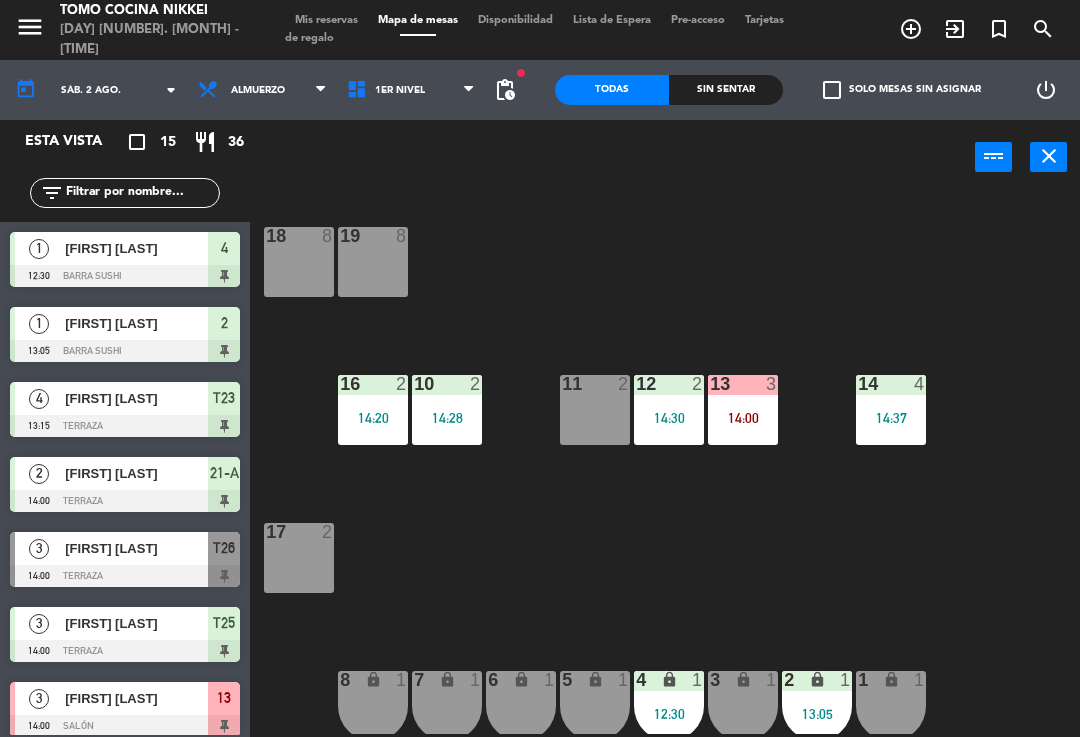 click at bounding box center [125, 576] 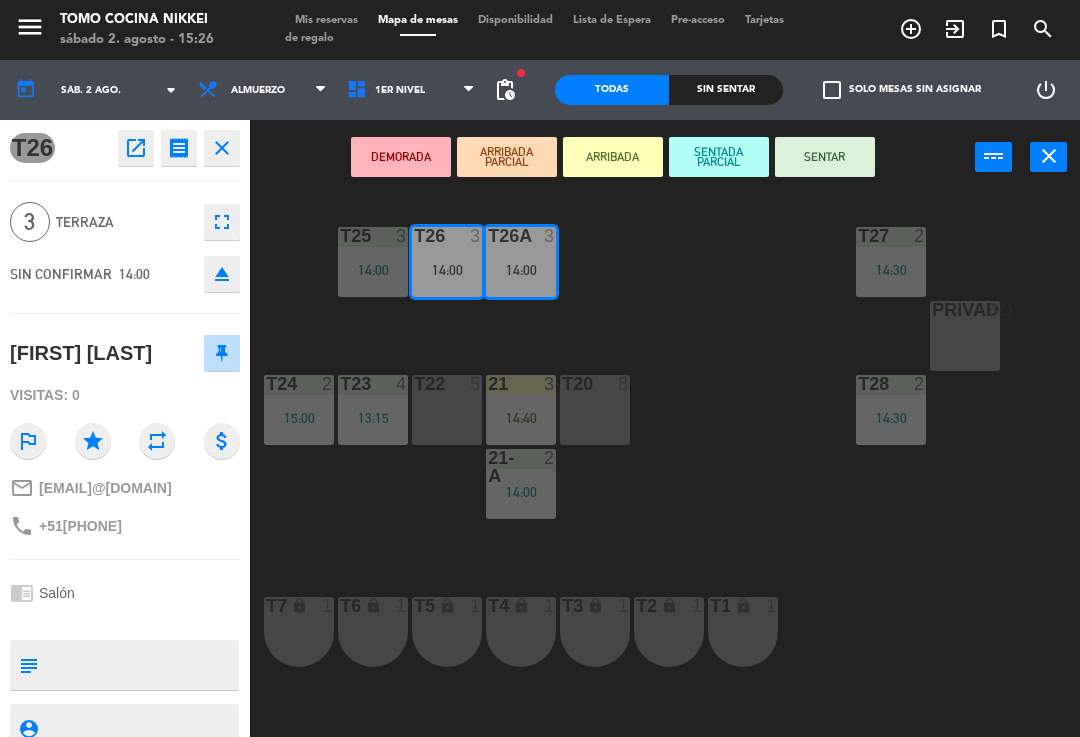 click on "DEMORADA" at bounding box center [401, 157] 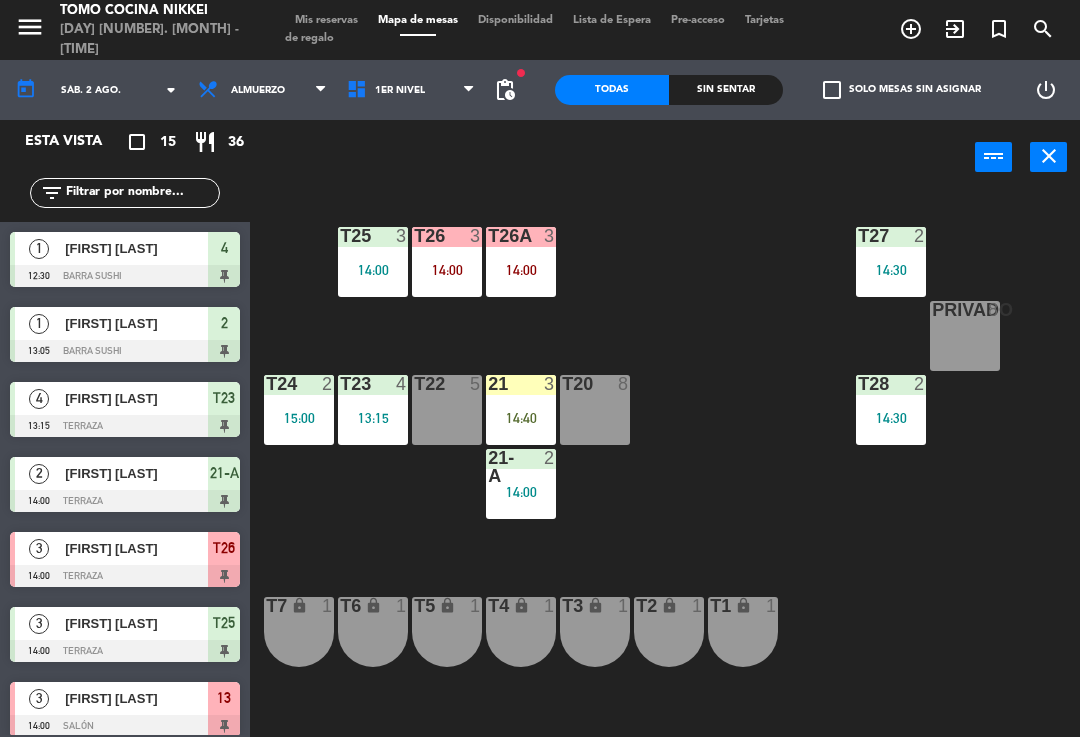 click on "Sin sentar" 